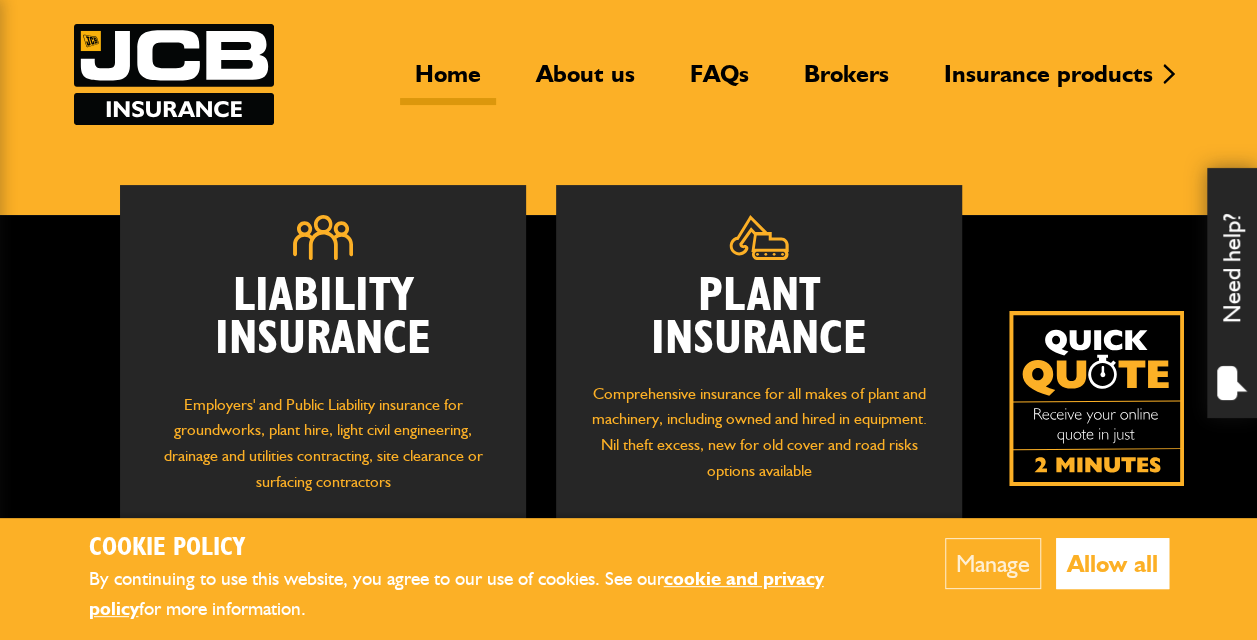 scroll, scrollTop: 120, scrollLeft: 0, axis: vertical 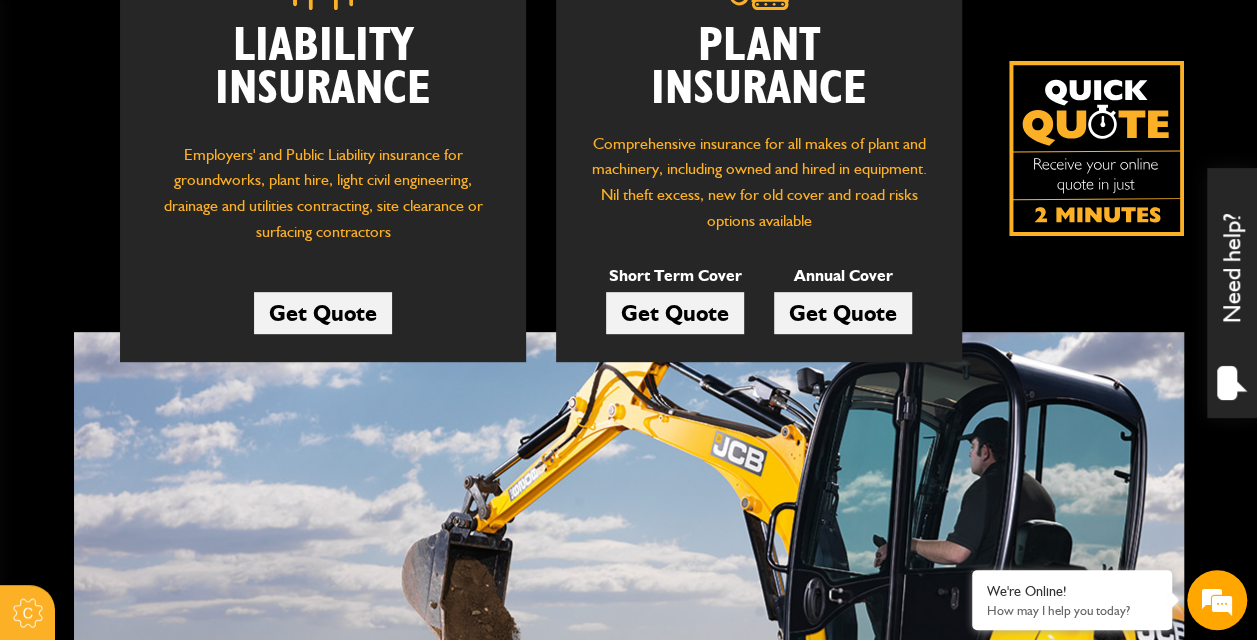 click on "Get Quote" at bounding box center [675, 313] 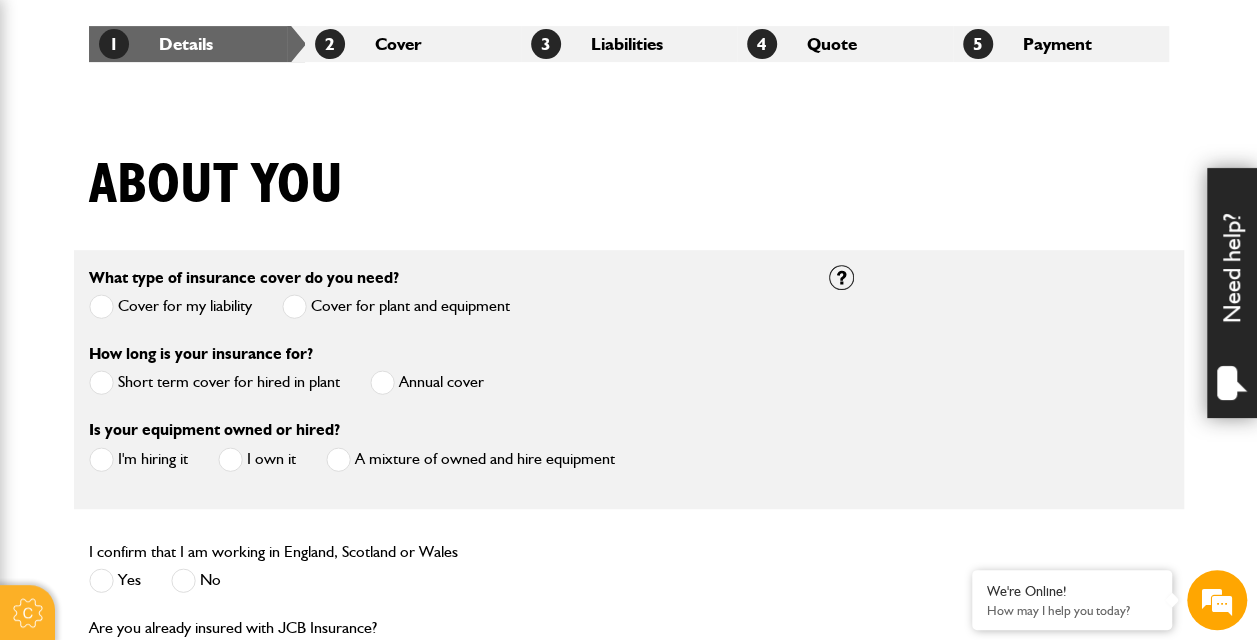scroll, scrollTop: 327, scrollLeft: 0, axis: vertical 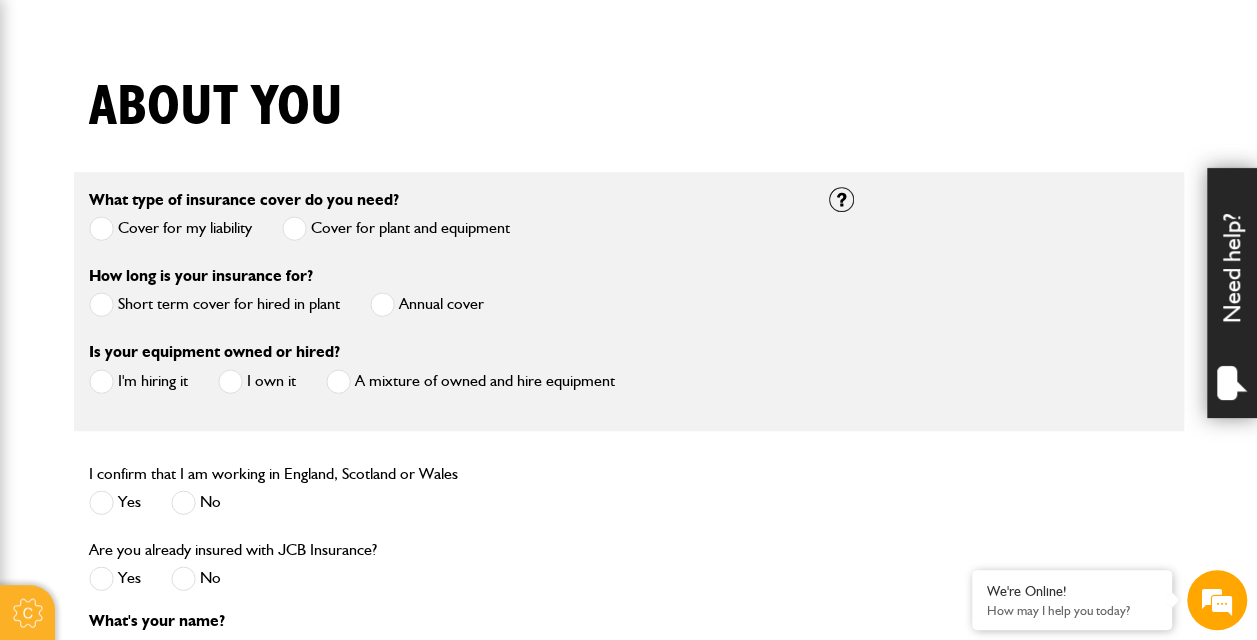 click at bounding box center (101, 304) 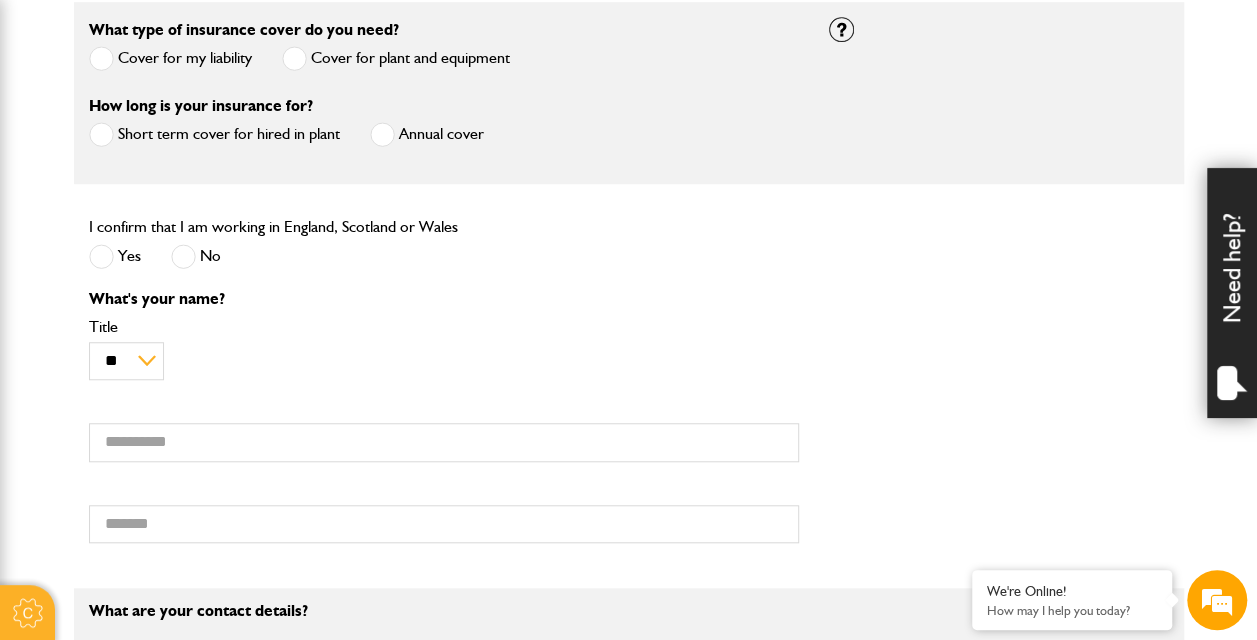scroll, scrollTop: 638, scrollLeft: 0, axis: vertical 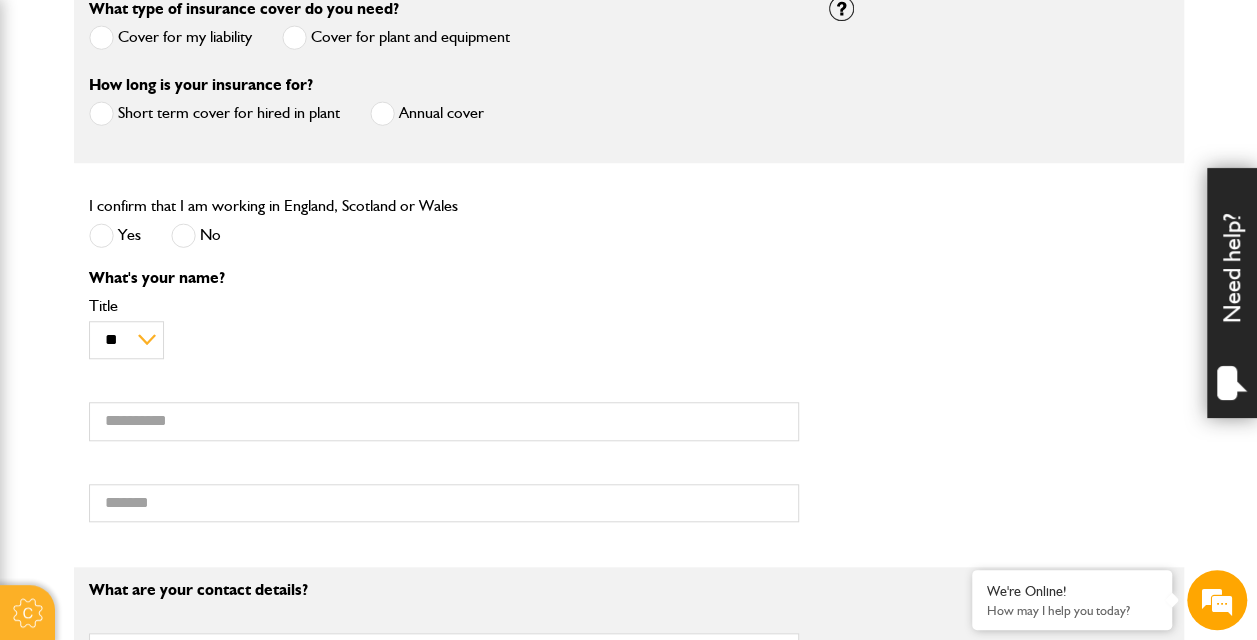click at bounding box center (101, 235) 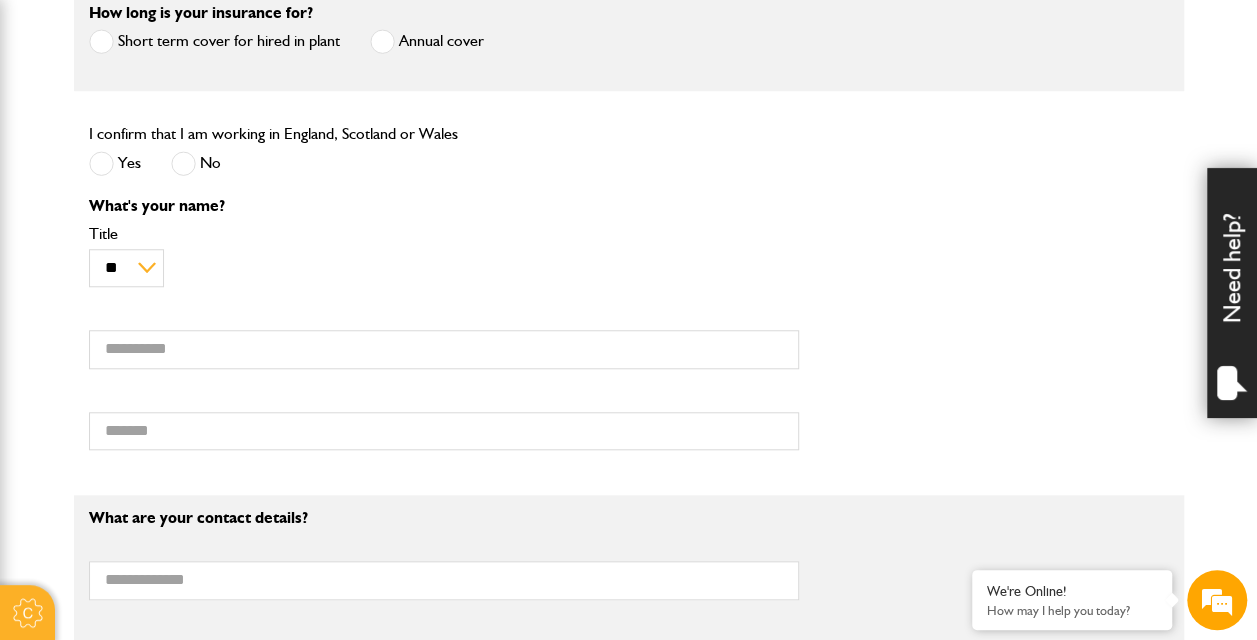 scroll, scrollTop: 714, scrollLeft: 0, axis: vertical 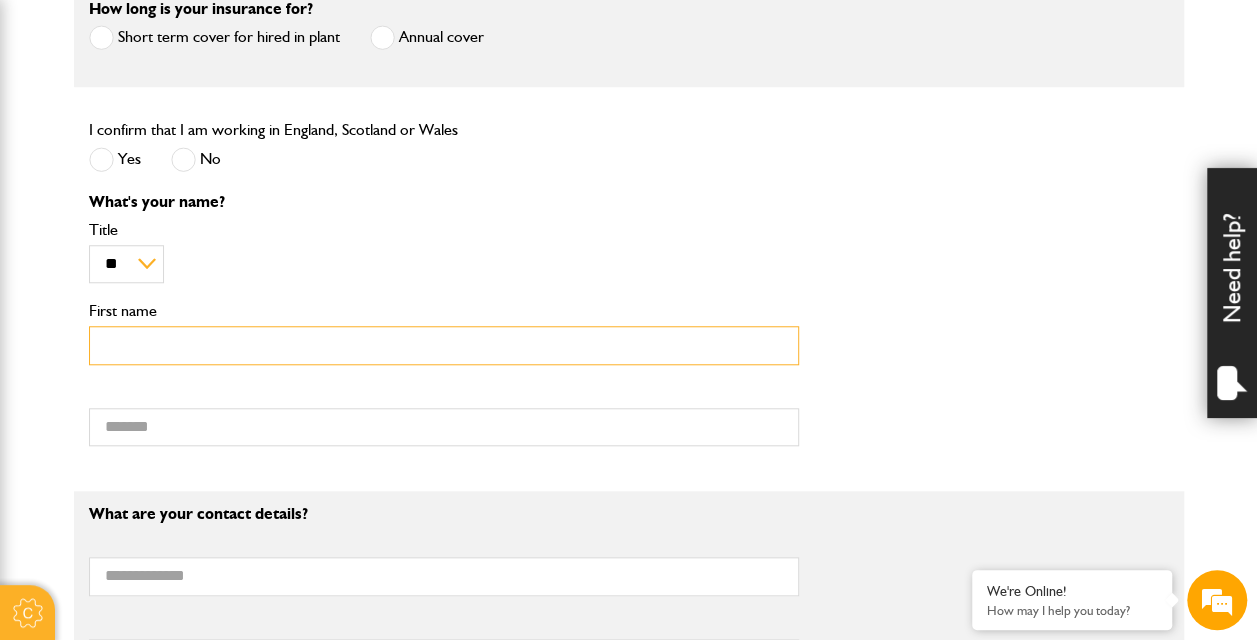 click on "First name" at bounding box center [444, 345] 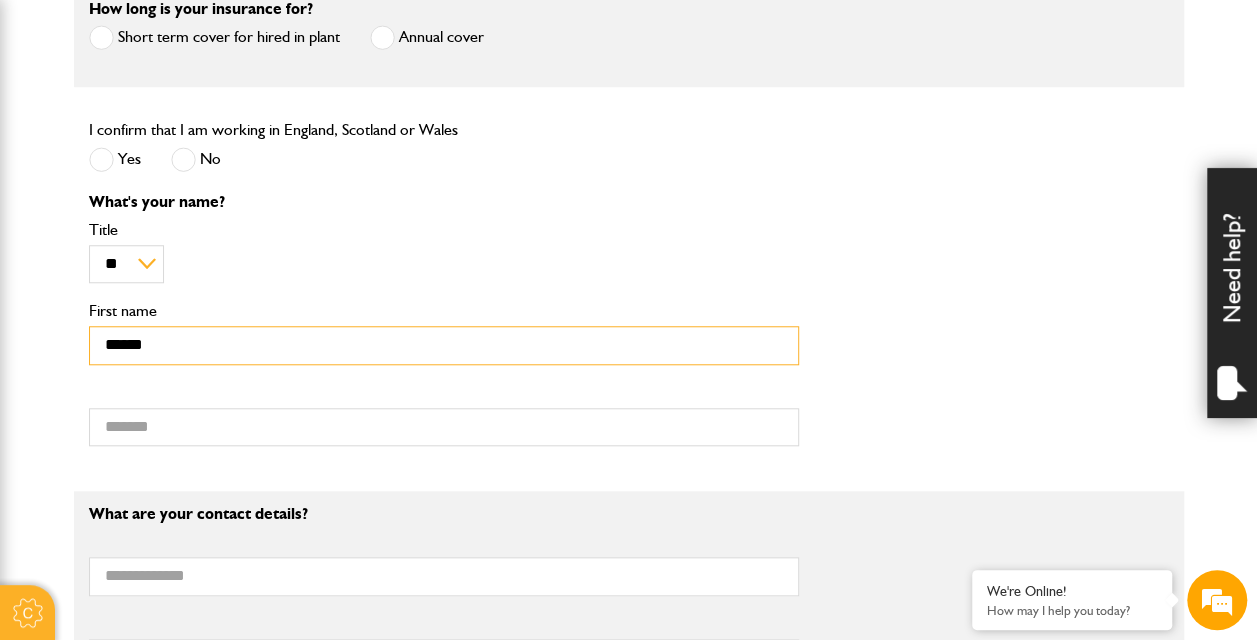 type on "******" 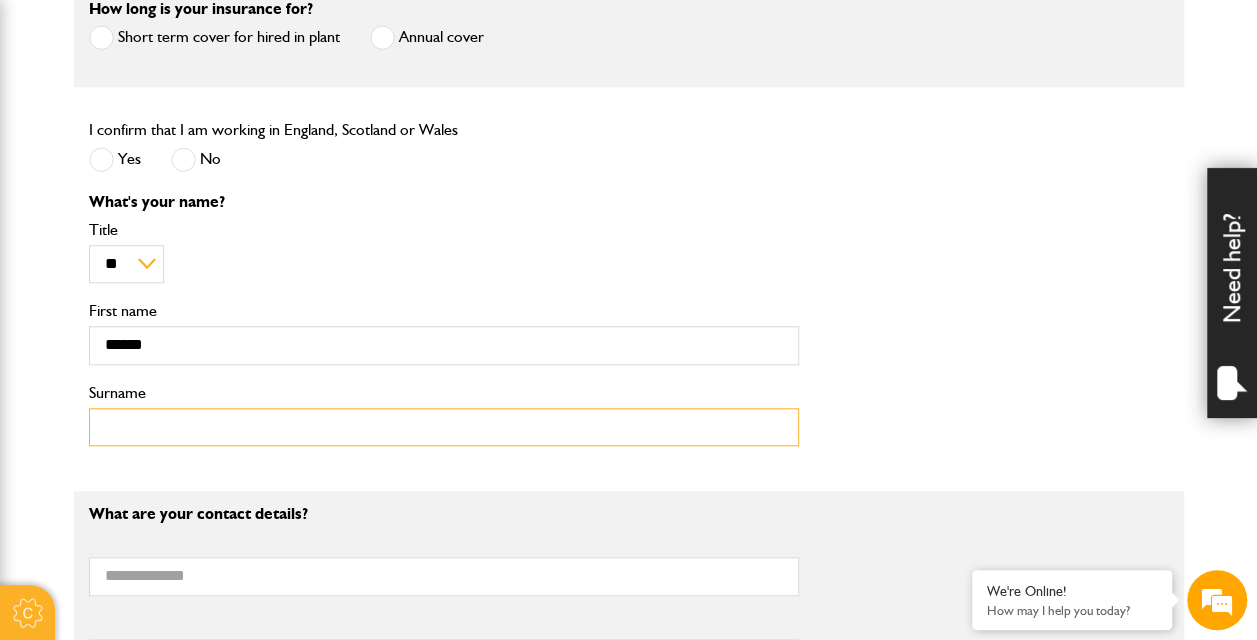 click on "Surname" at bounding box center (444, 427) 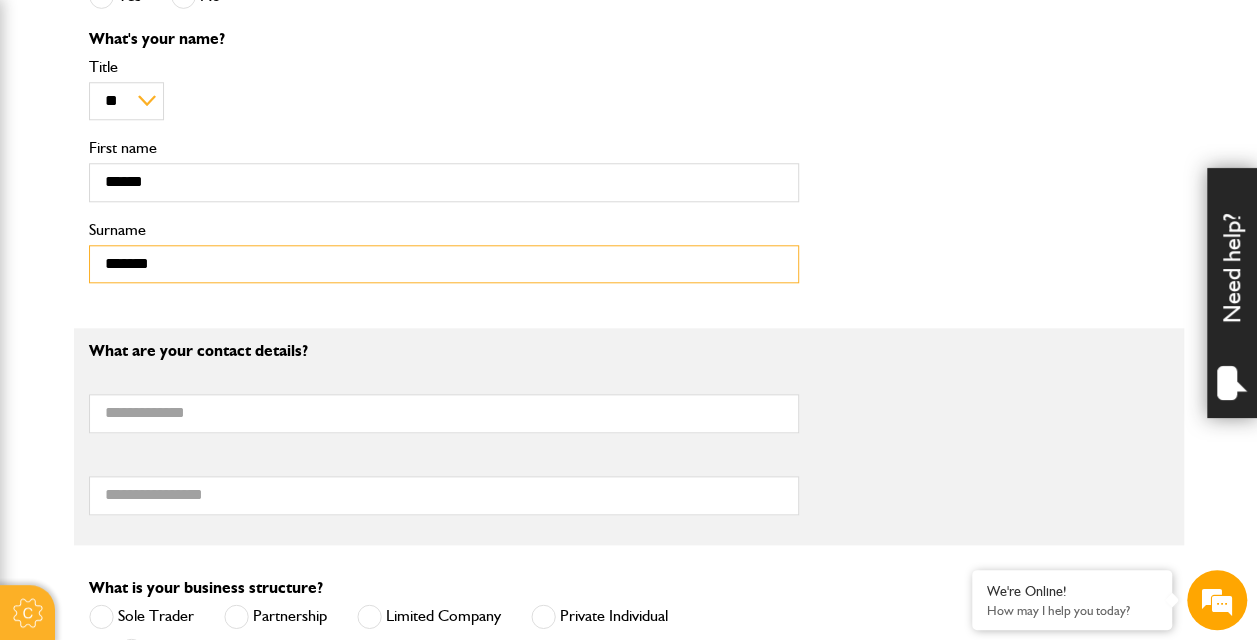 scroll, scrollTop: 935, scrollLeft: 0, axis: vertical 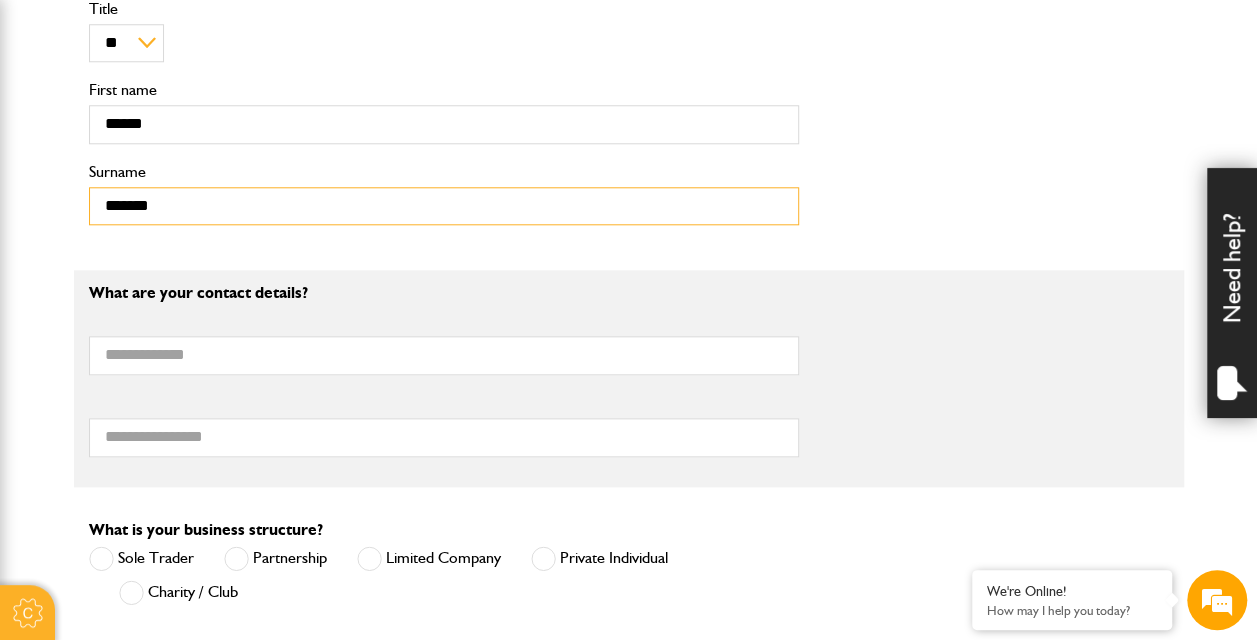 type on "*******" 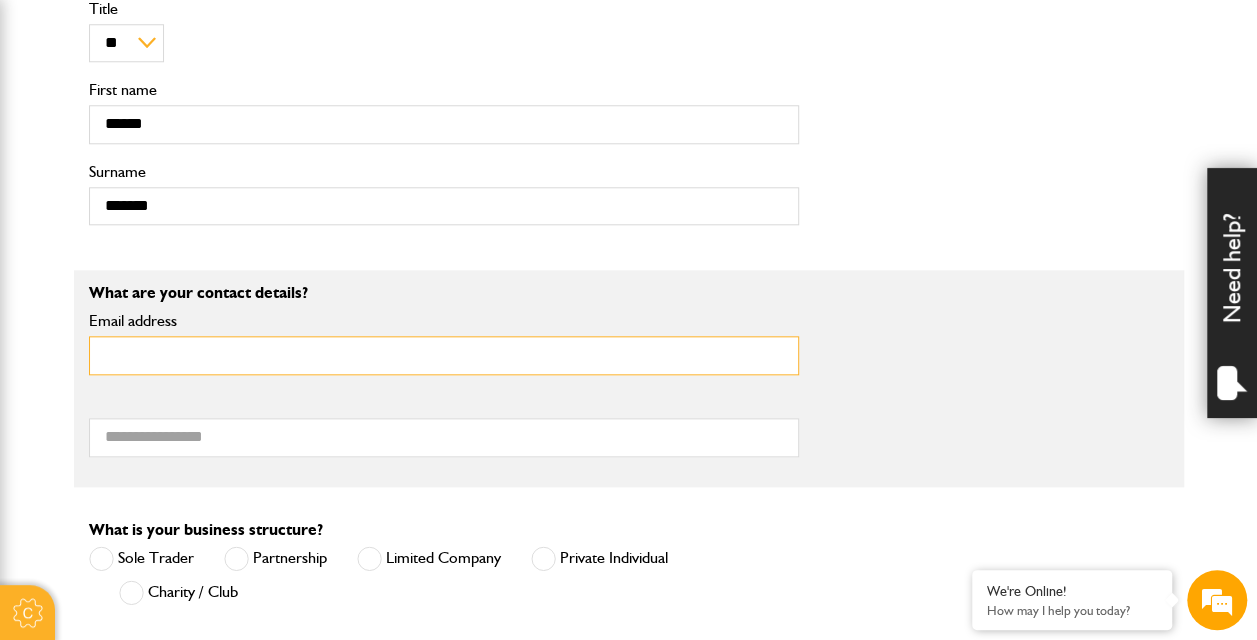 click on "Email address" at bounding box center [444, 355] 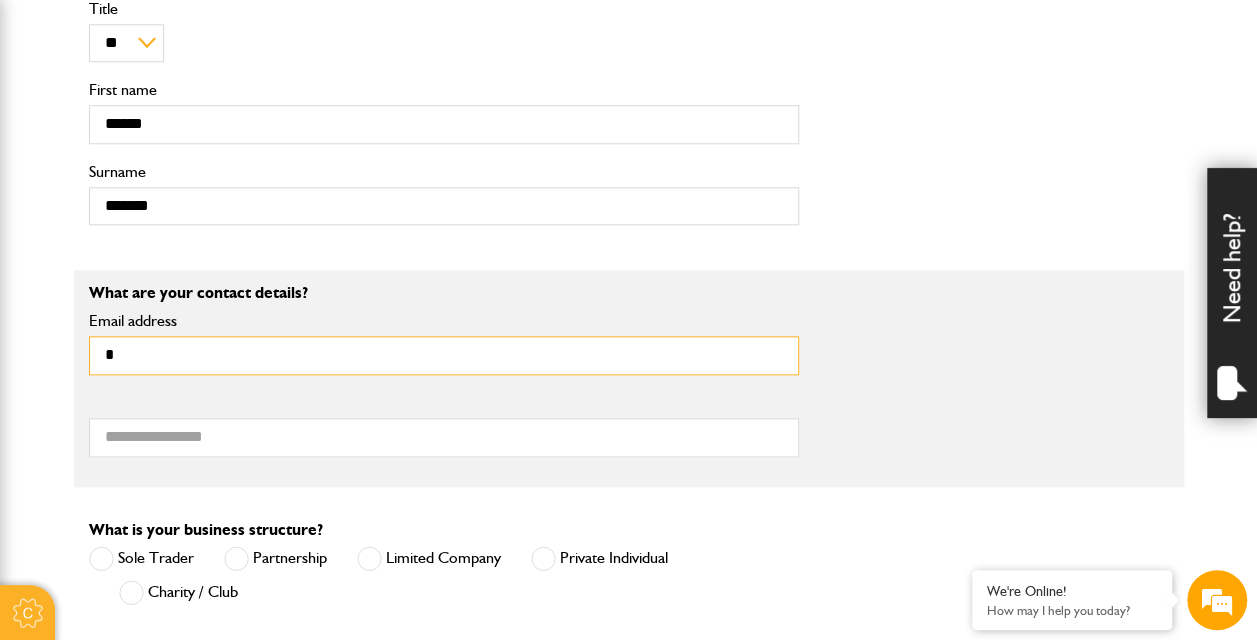 scroll, scrollTop: 1051, scrollLeft: 0, axis: vertical 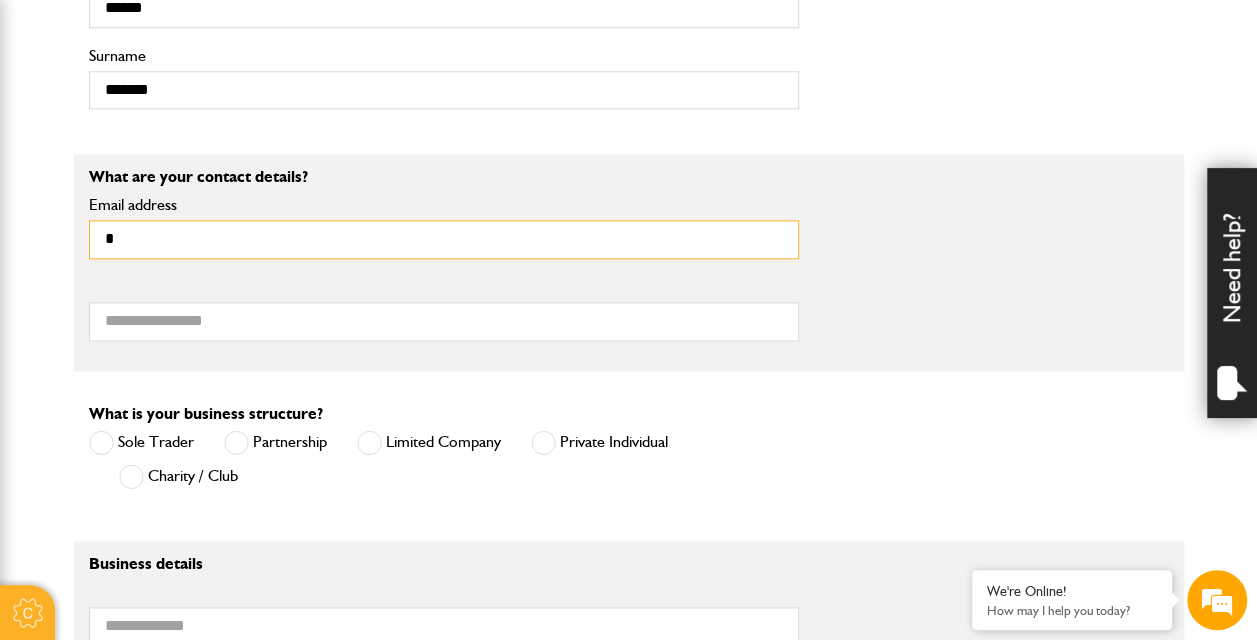 type on "*" 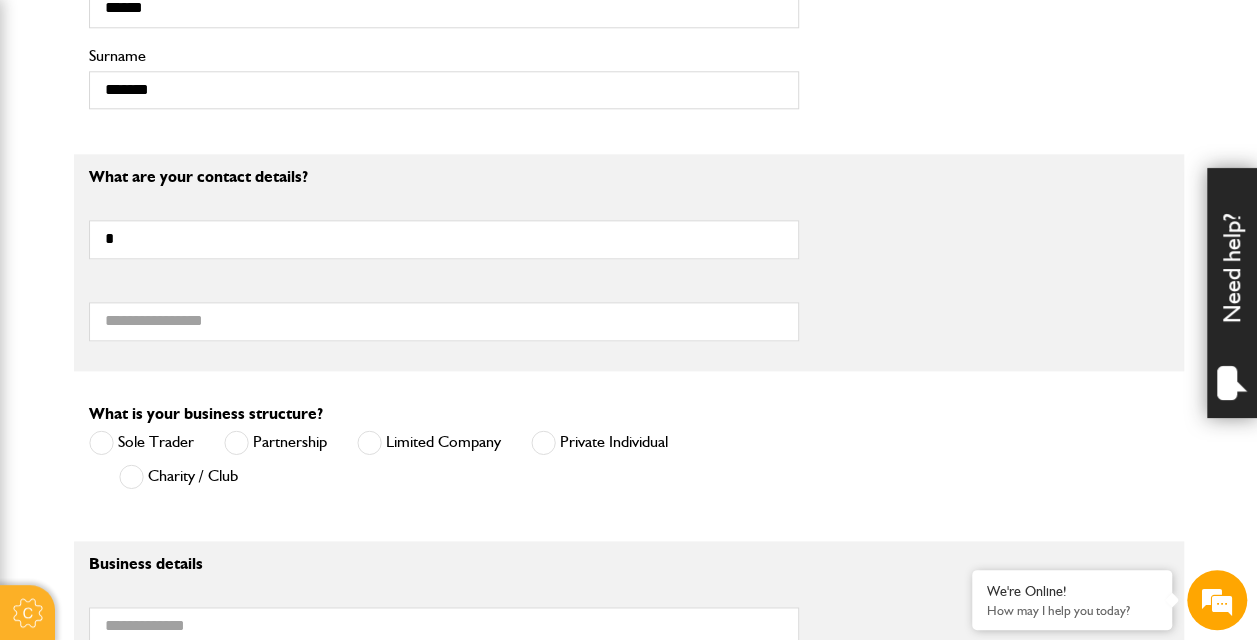 click on "Private Individual" at bounding box center [599, 442] 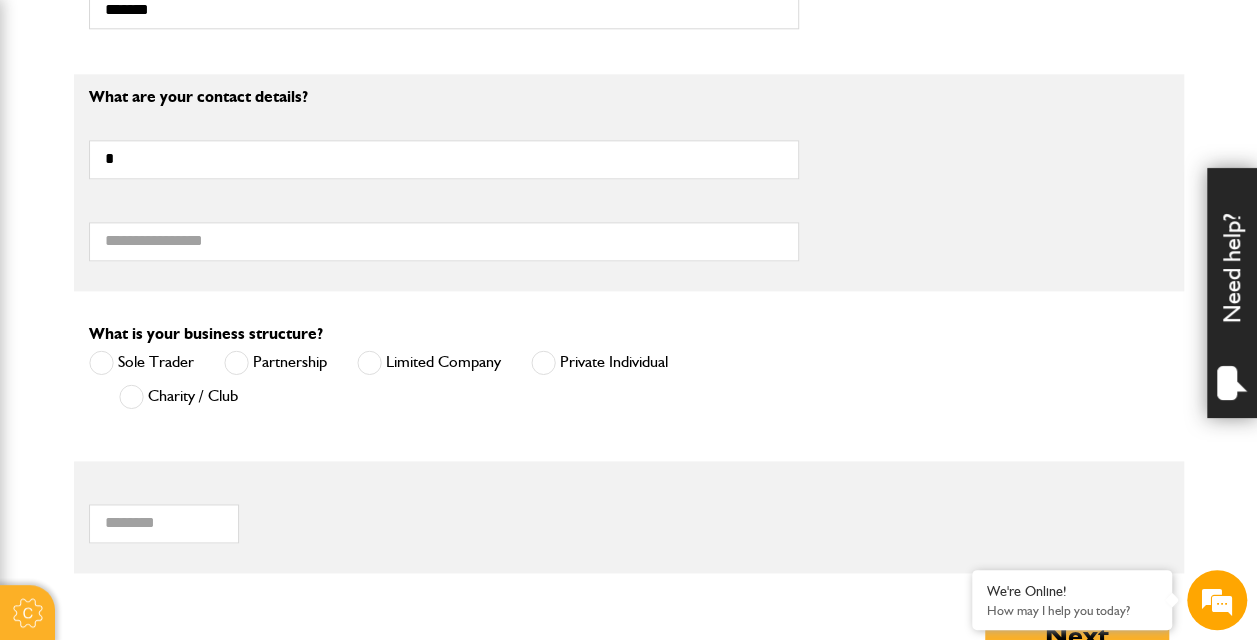 scroll, scrollTop: 1111, scrollLeft: 0, axis: vertical 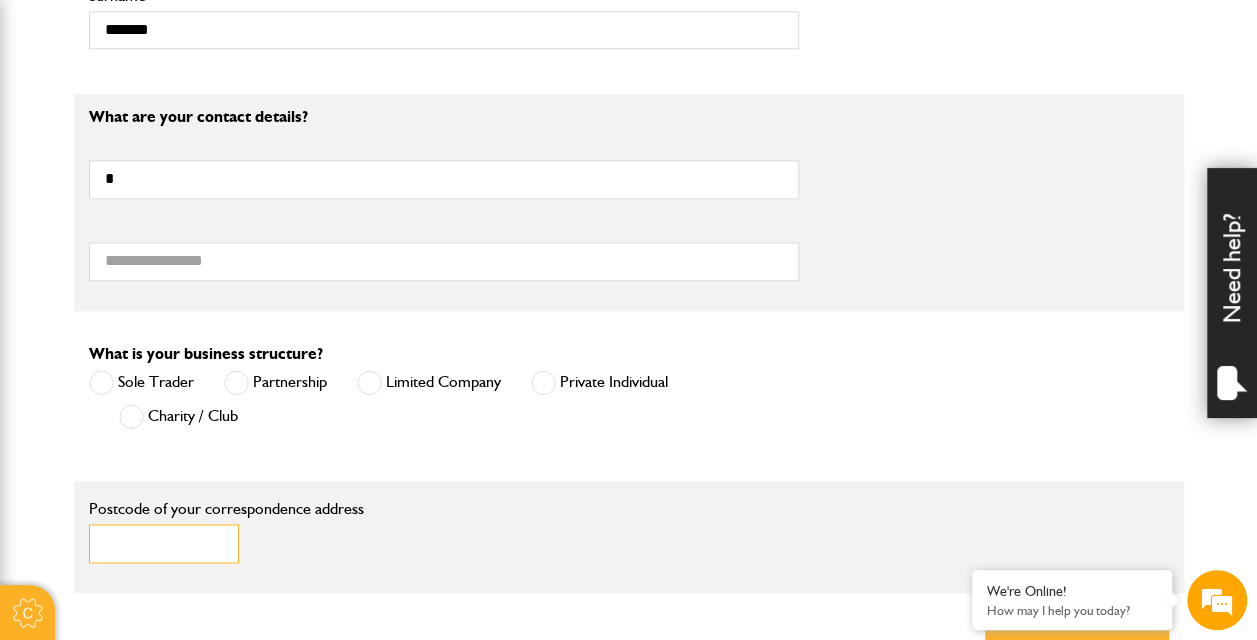 click on "Postcode of your correspondence address" at bounding box center [164, 543] 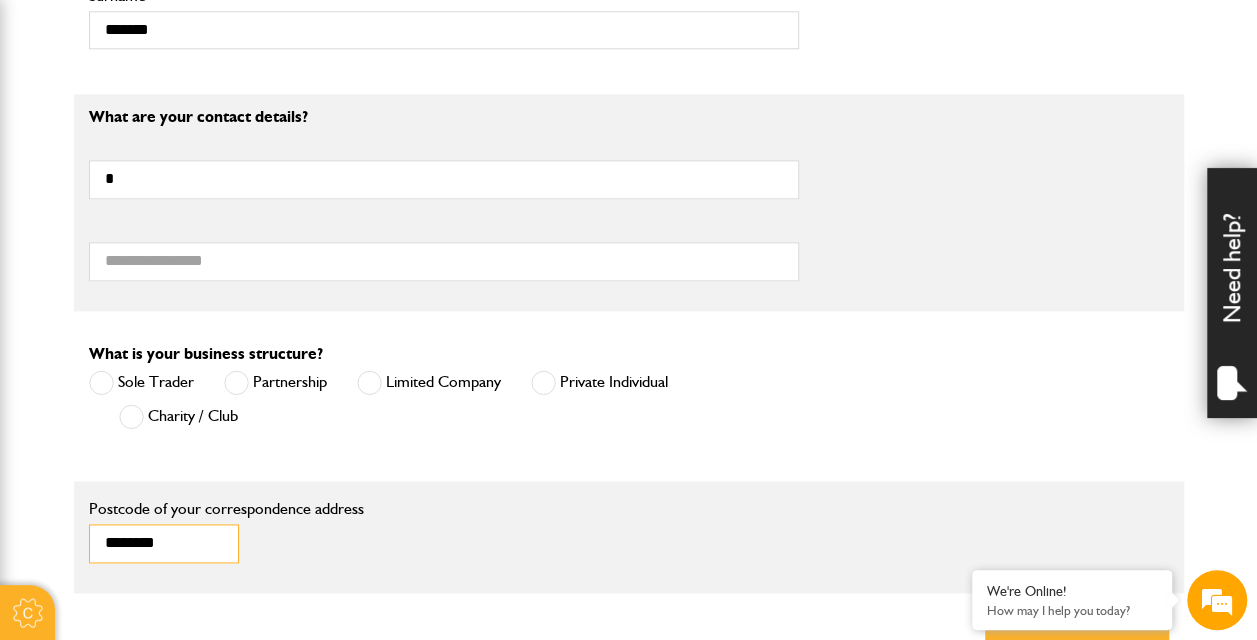 type on "********" 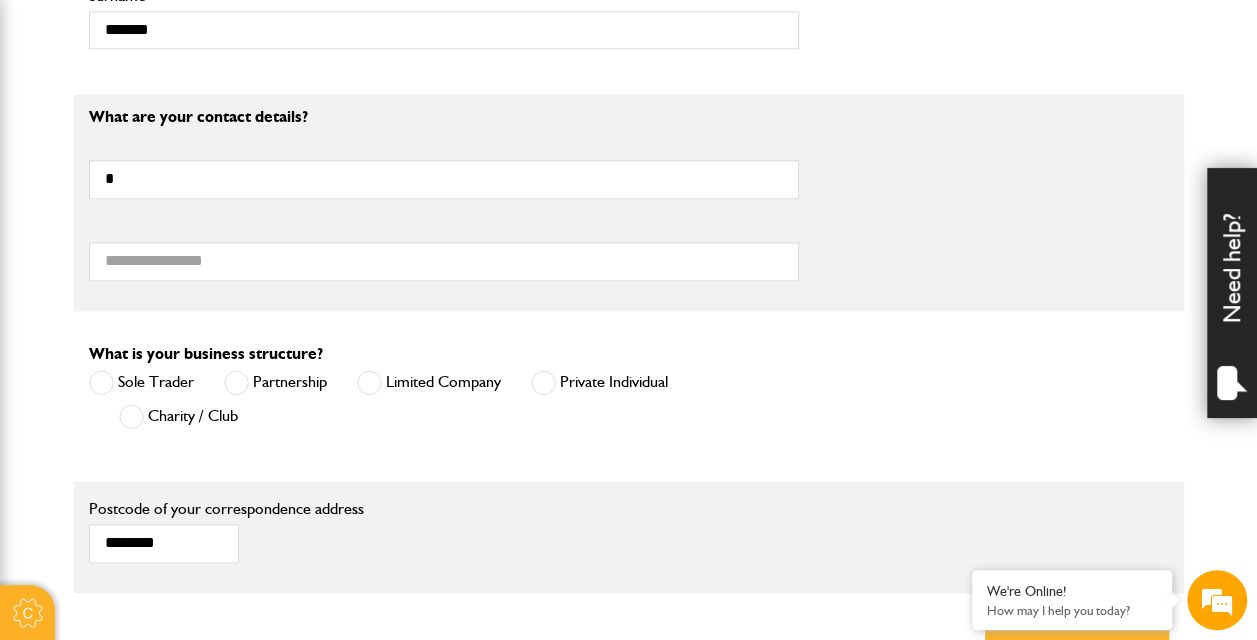 click on "What is your business structure?
Sole Trader
Partnership
Limited Company
Private Individual
Charity / Club" at bounding box center [444, 396] 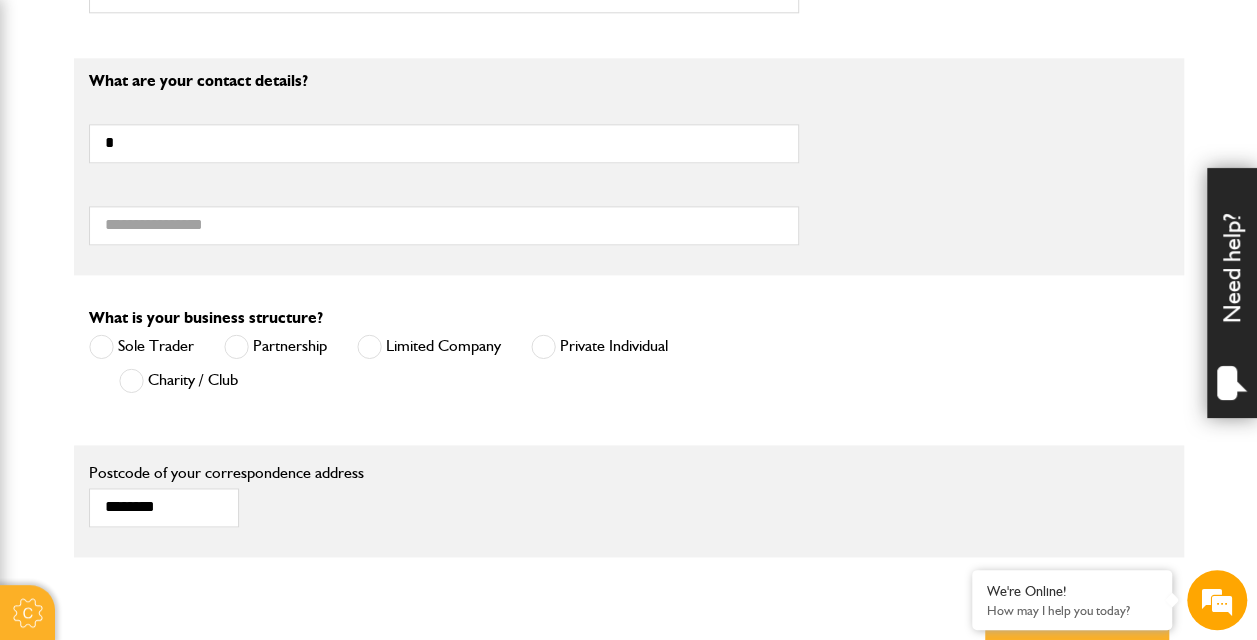 scroll, scrollTop: 1042, scrollLeft: 0, axis: vertical 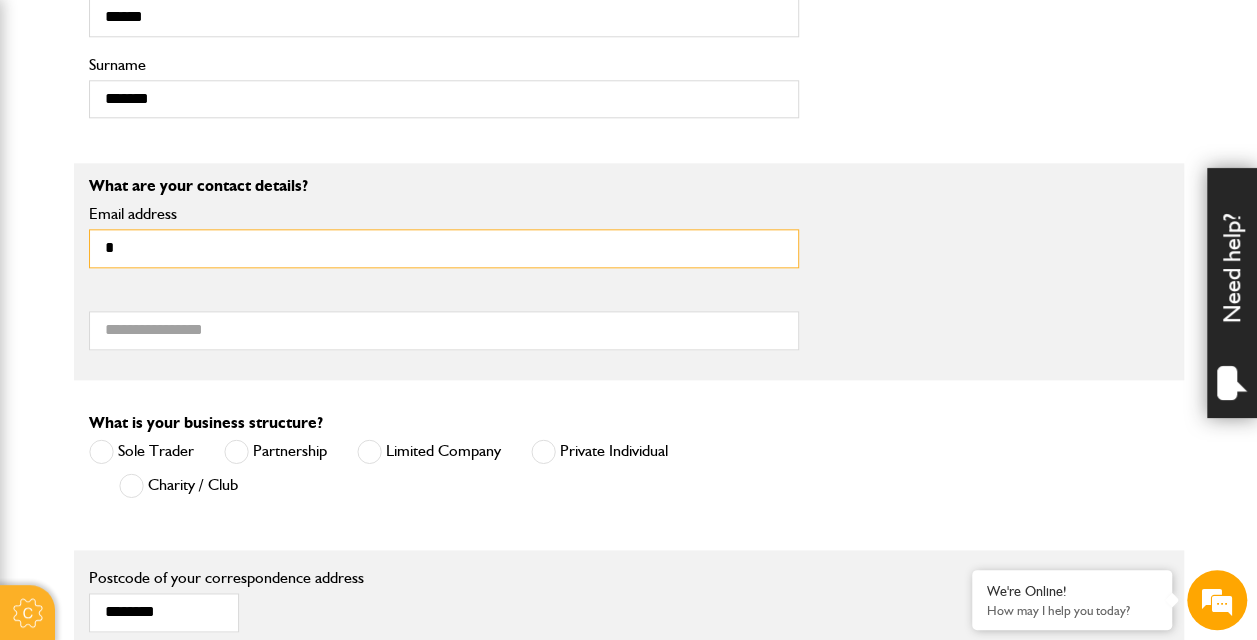 click on "*" at bounding box center (444, 248) 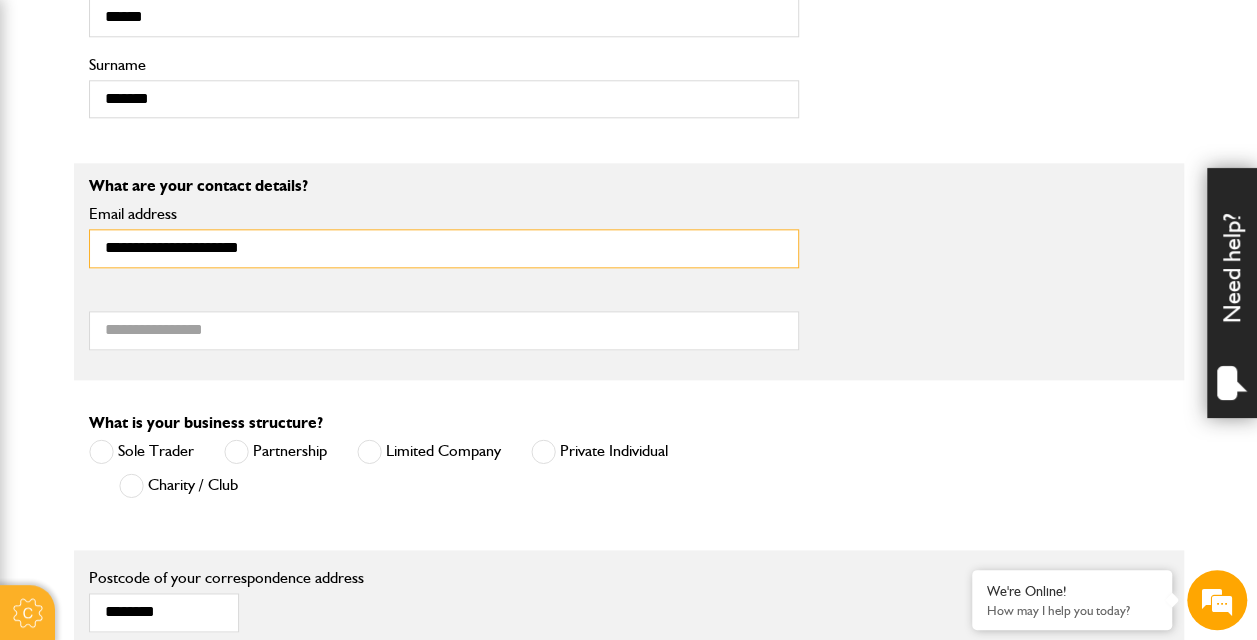 type on "**********" 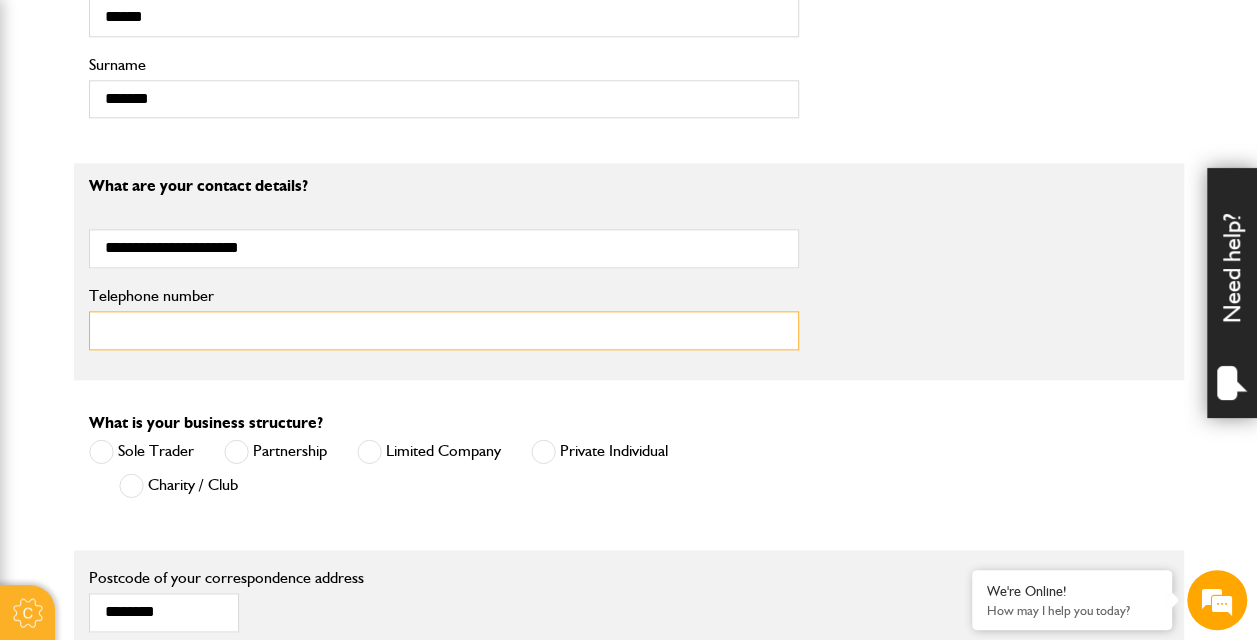 click on "Telephone number" at bounding box center (444, 330) 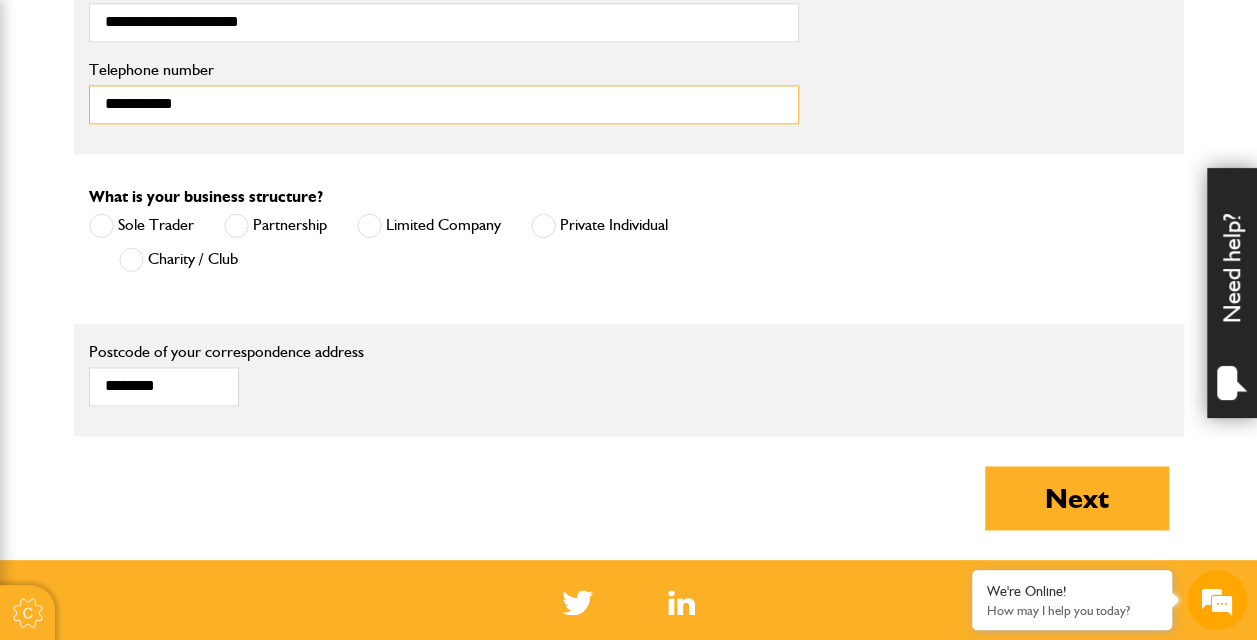 scroll, scrollTop: 1291, scrollLeft: 0, axis: vertical 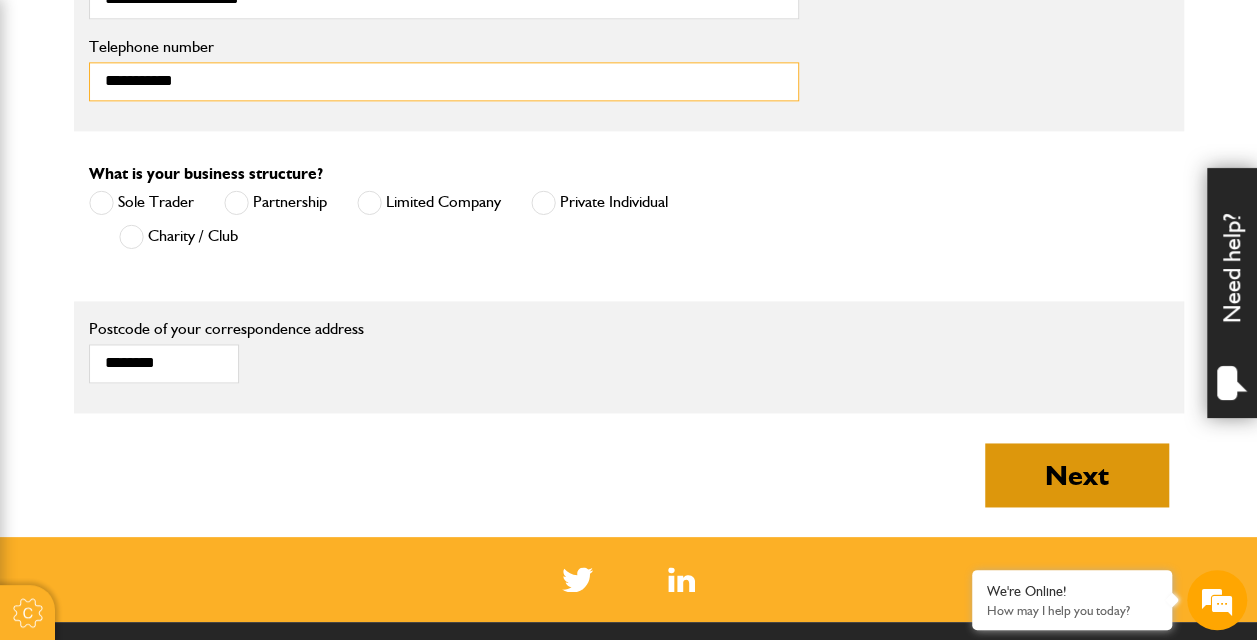 type on "**********" 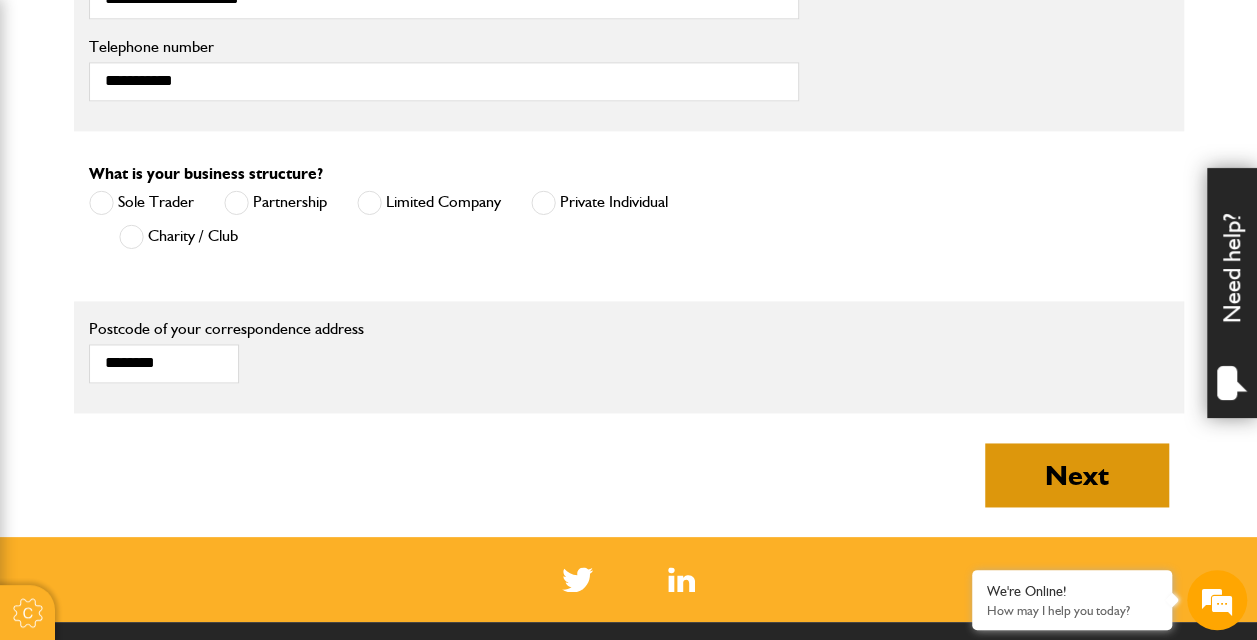 click on "Next" at bounding box center [1077, 475] 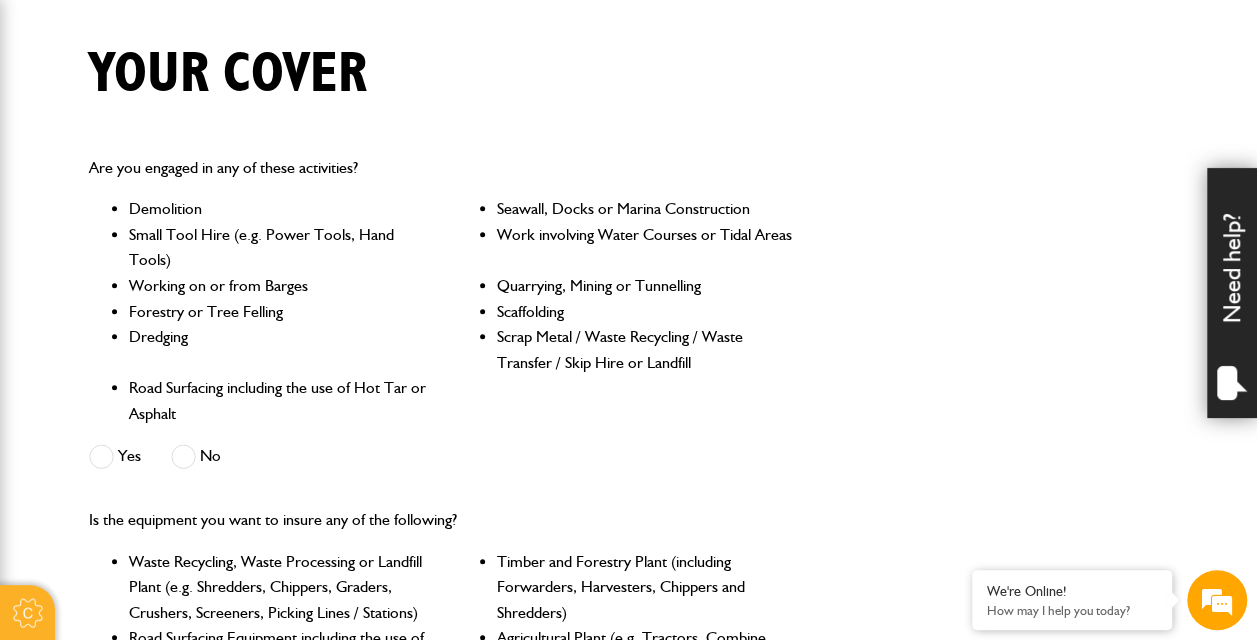 scroll, scrollTop: 481, scrollLeft: 0, axis: vertical 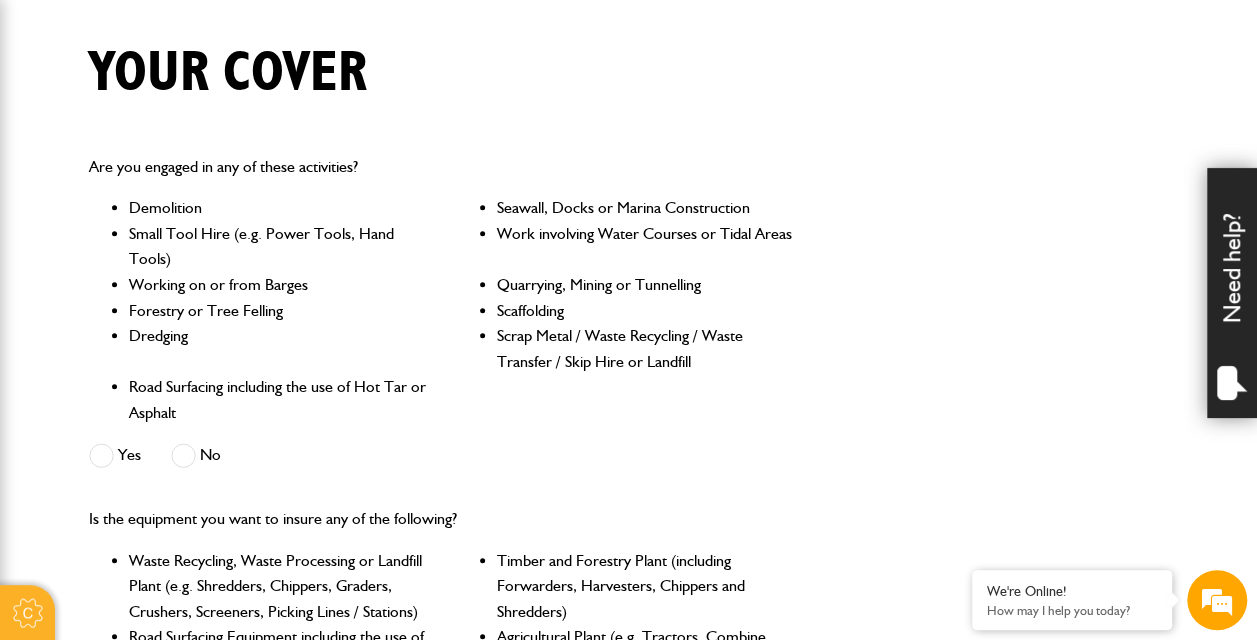 click on "No" at bounding box center (196, 455) 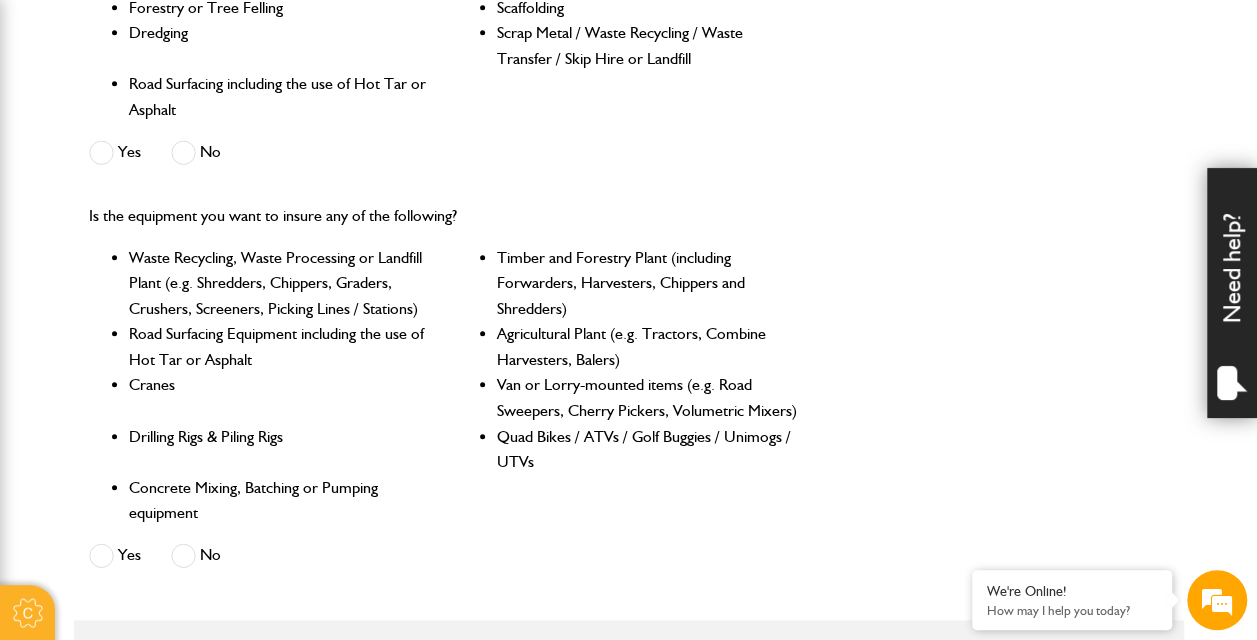 scroll, scrollTop: 788, scrollLeft: 0, axis: vertical 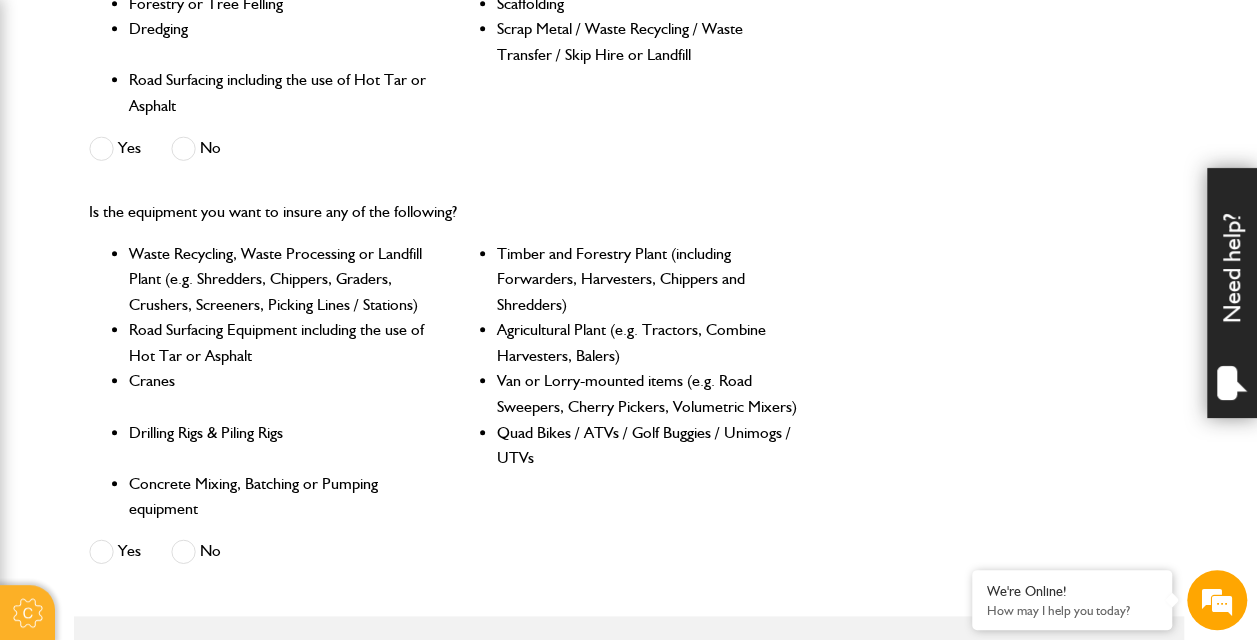click at bounding box center [183, 551] 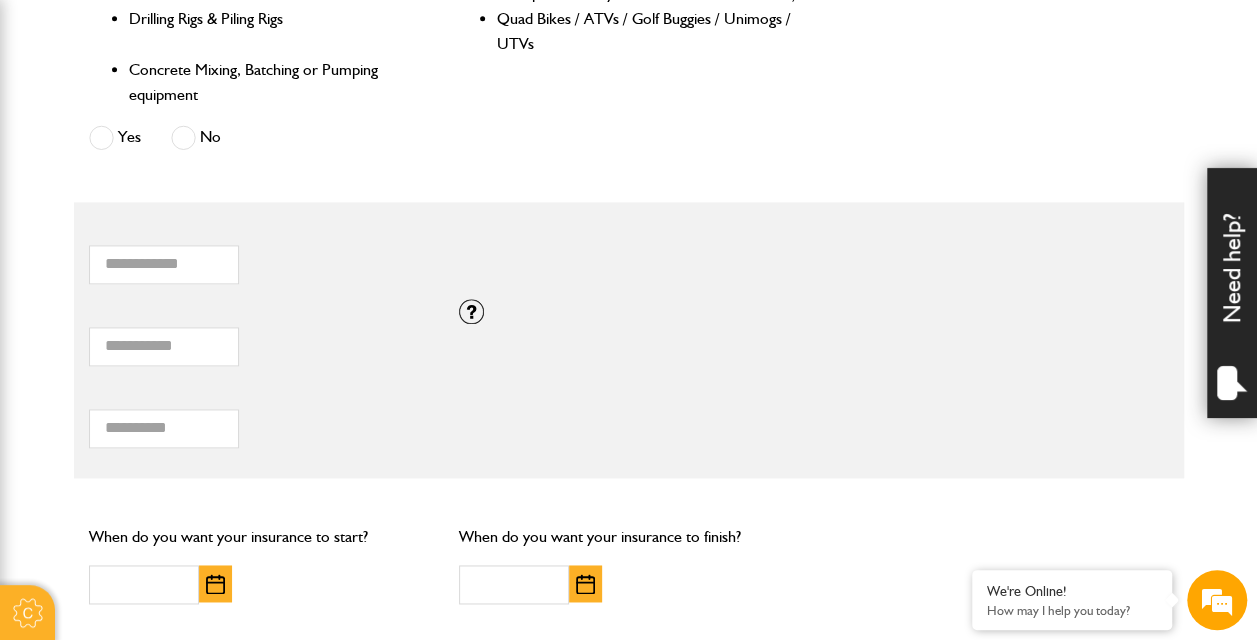 scroll, scrollTop: 1214, scrollLeft: 0, axis: vertical 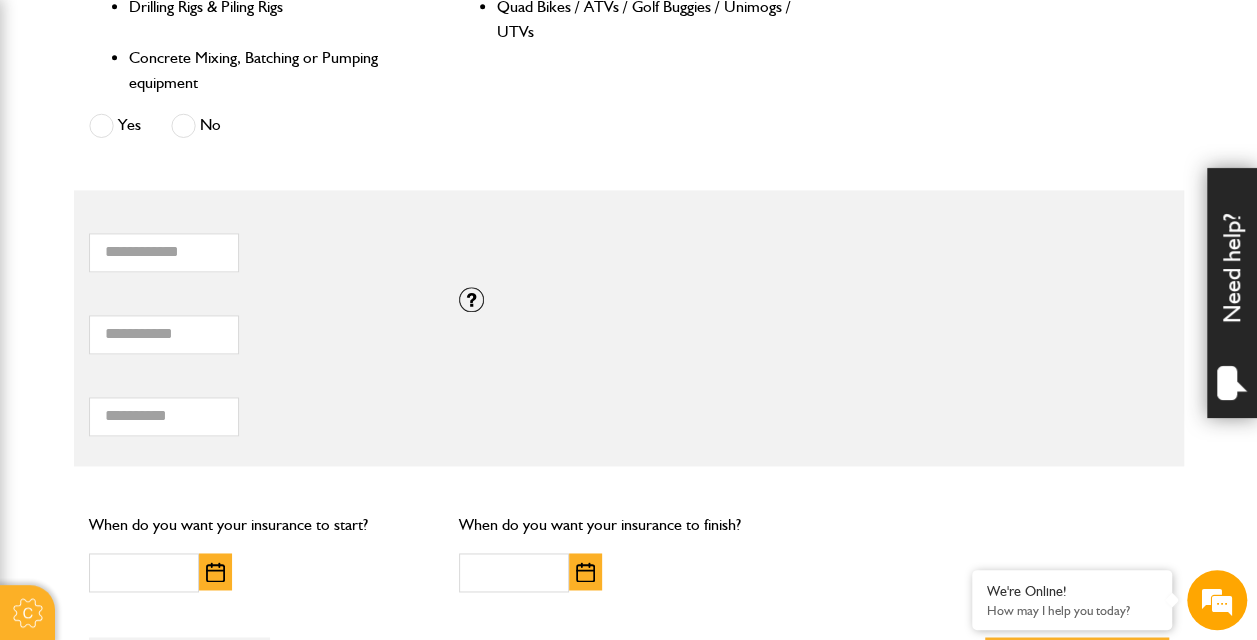 click on "*
Total combined value of equipment (£)" at bounding box center (259, 323) 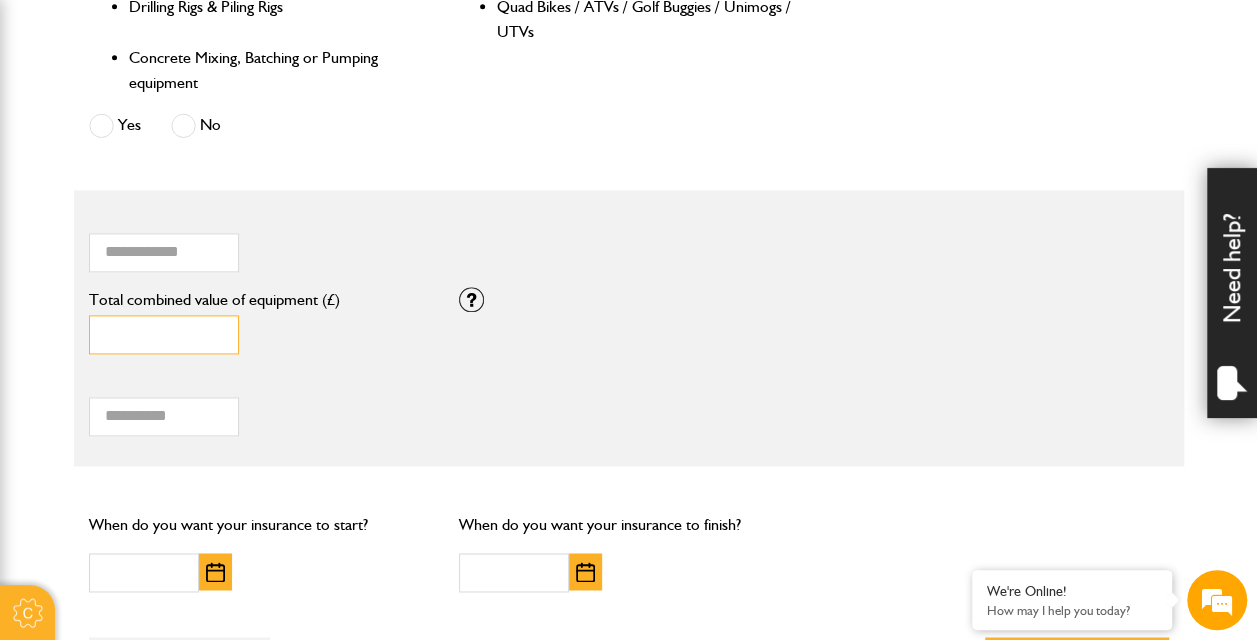 click on "*" at bounding box center [164, 334] 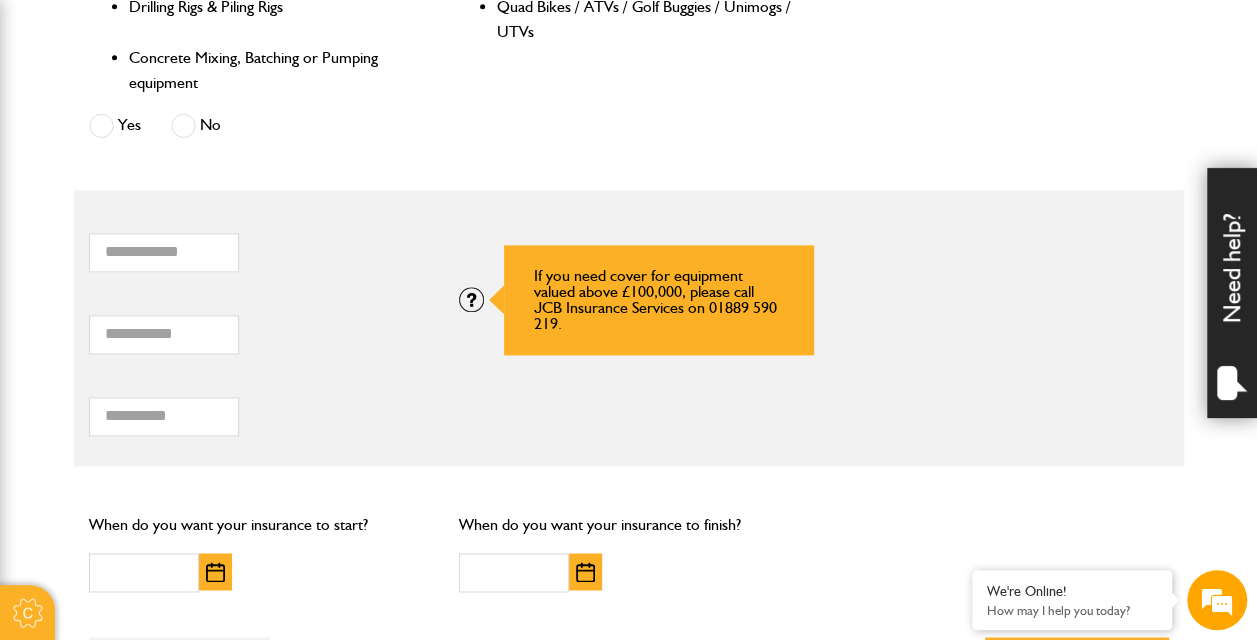 click at bounding box center (471, 299) 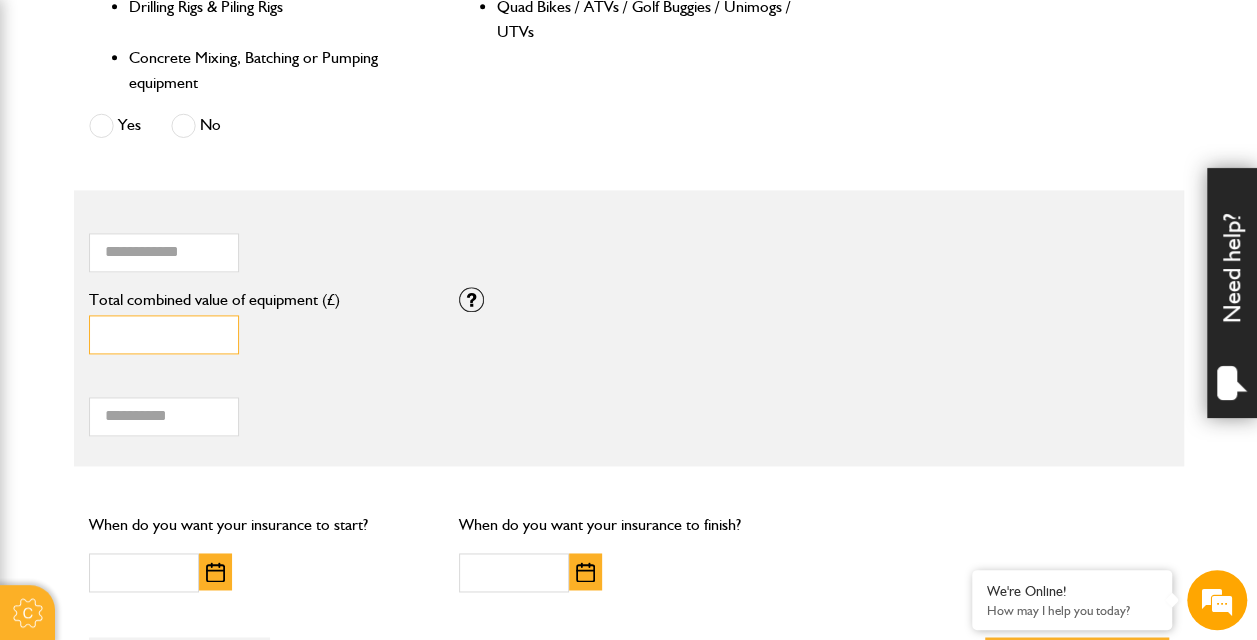 click on "*" at bounding box center (164, 334) 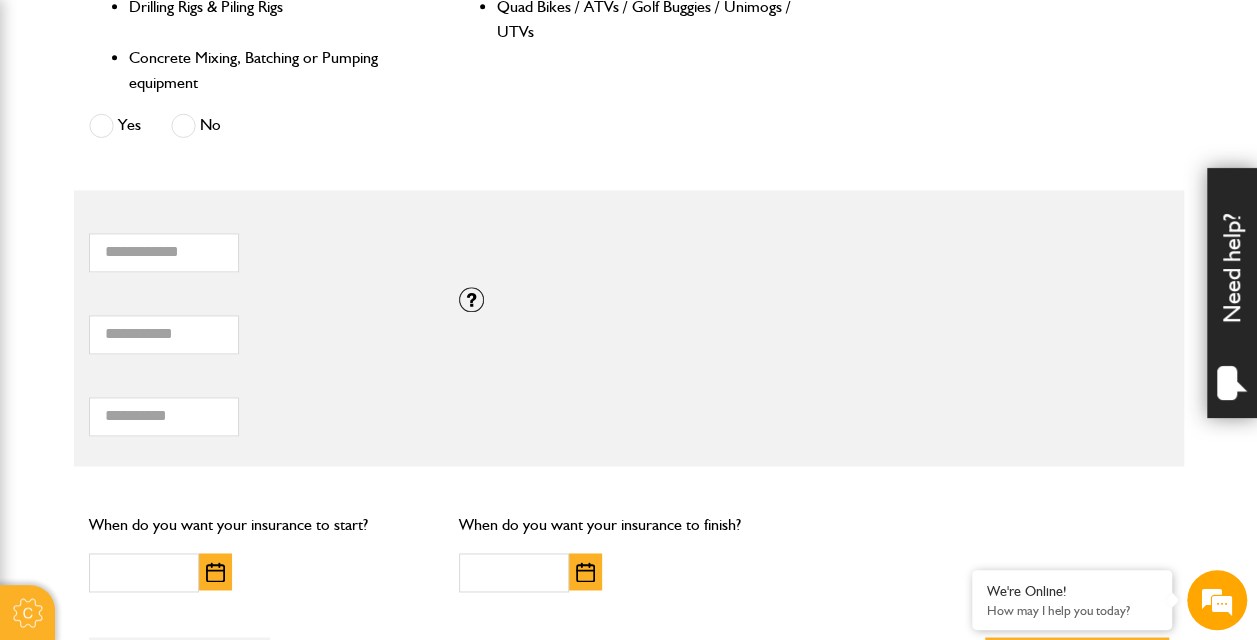 click on "Total hiring fees" at bounding box center (259, 382) 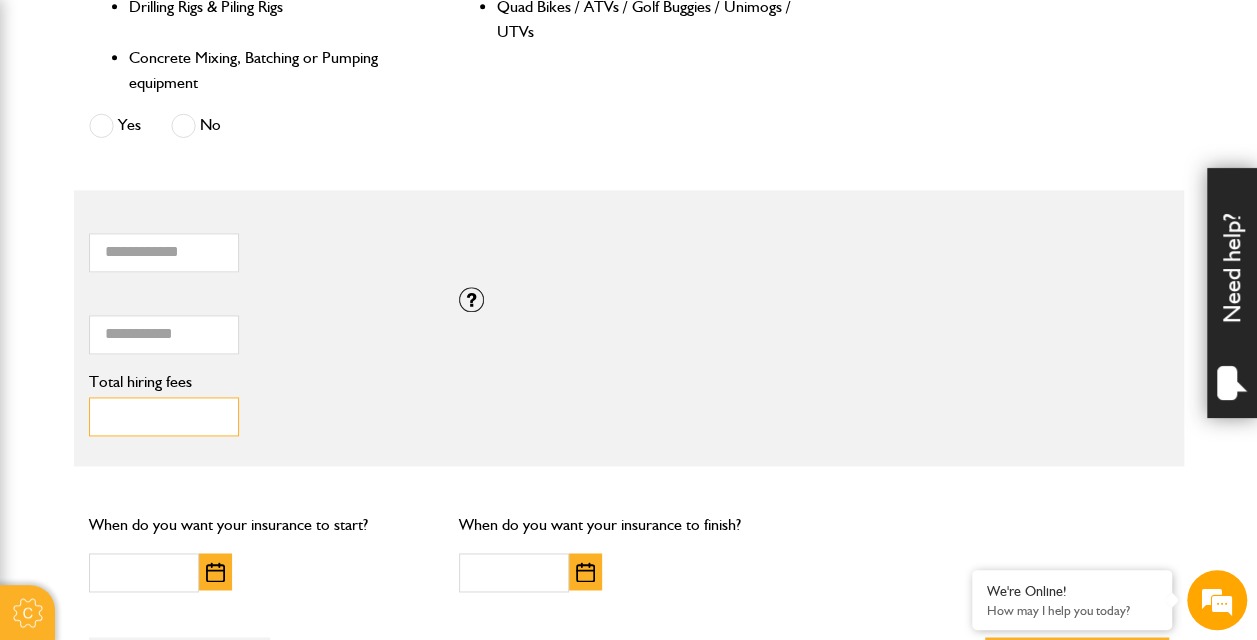 click on "Total hiring fees" at bounding box center (164, 416) 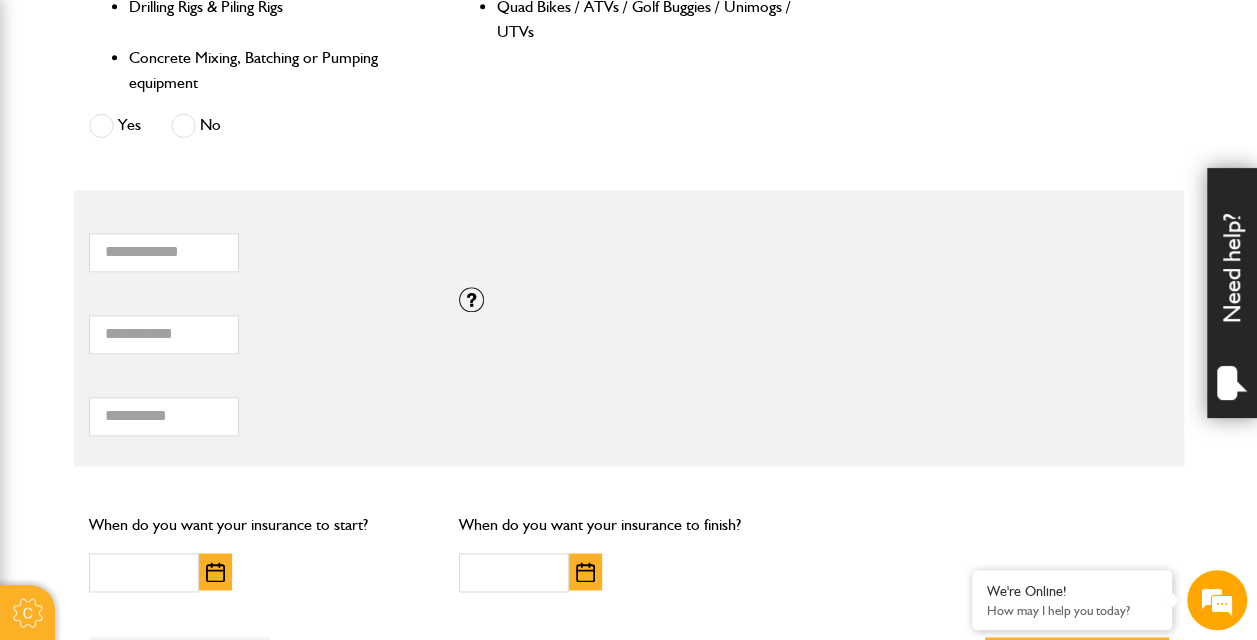 click on "****
Total combined value of equipment (£)
If you need cover for equipment valued above £100,000, please call JCB Insurance Services on 01889 590 219." at bounding box center [629, 328] 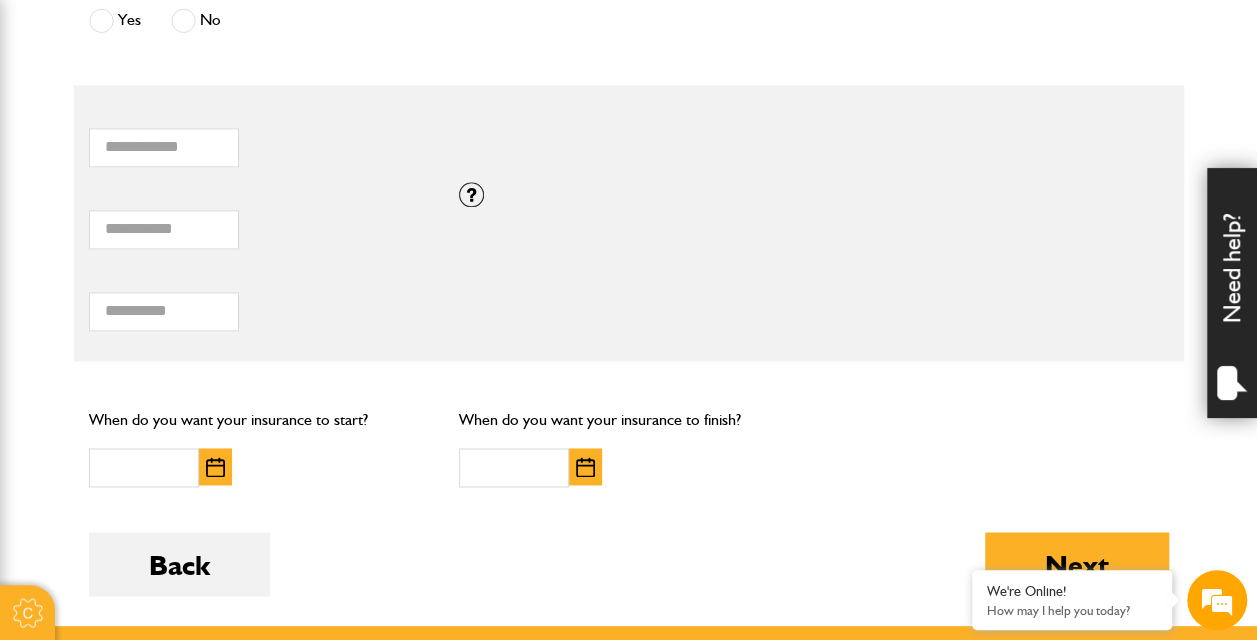 scroll, scrollTop: 1323, scrollLeft: 0, axis: vertical 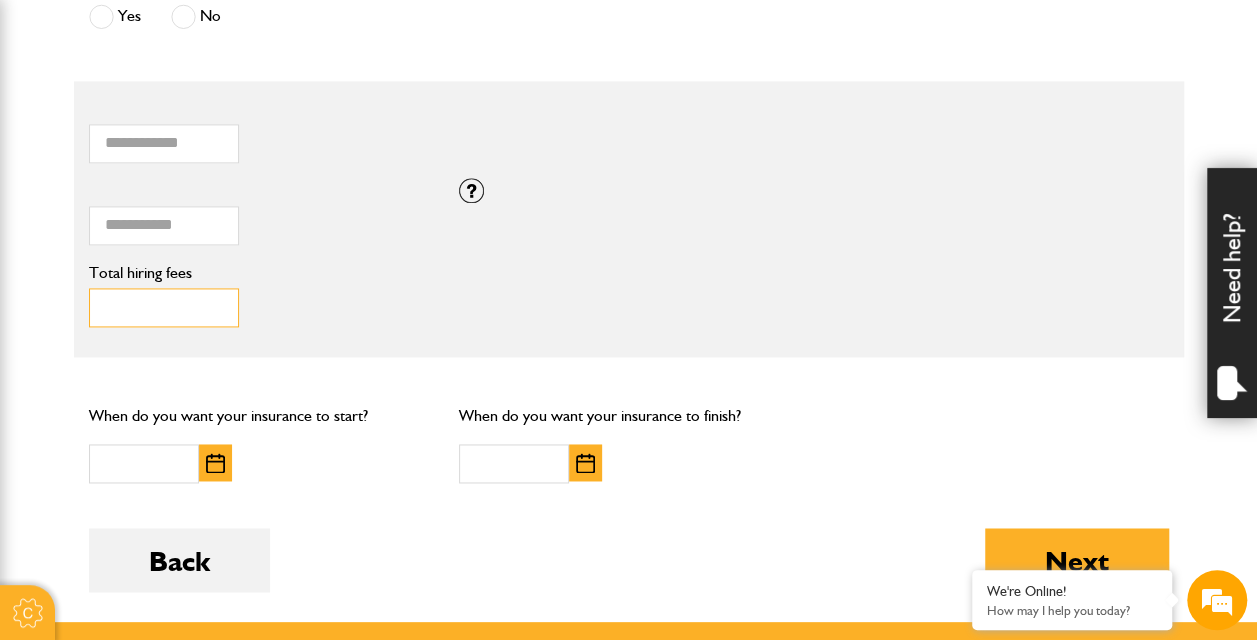 click on "***" at bounding box center (164, 307) 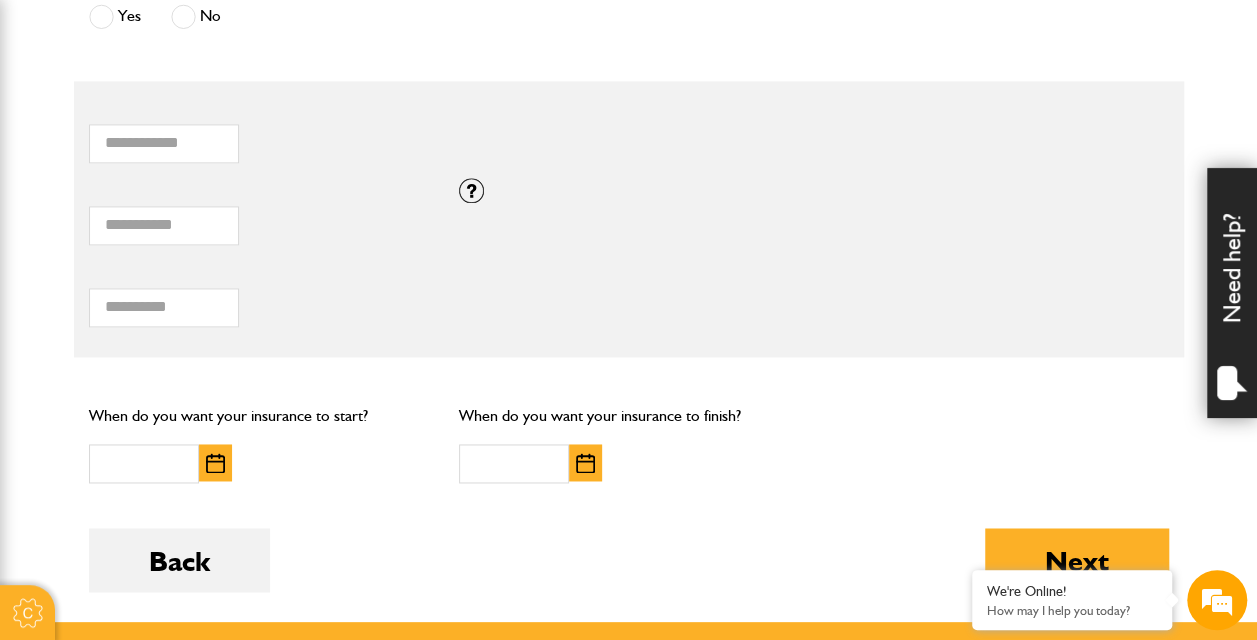 click on "***
Total hiring fees
Please enter a minimum value of 25 for total hiring fees." at bounding box center (629, 301) 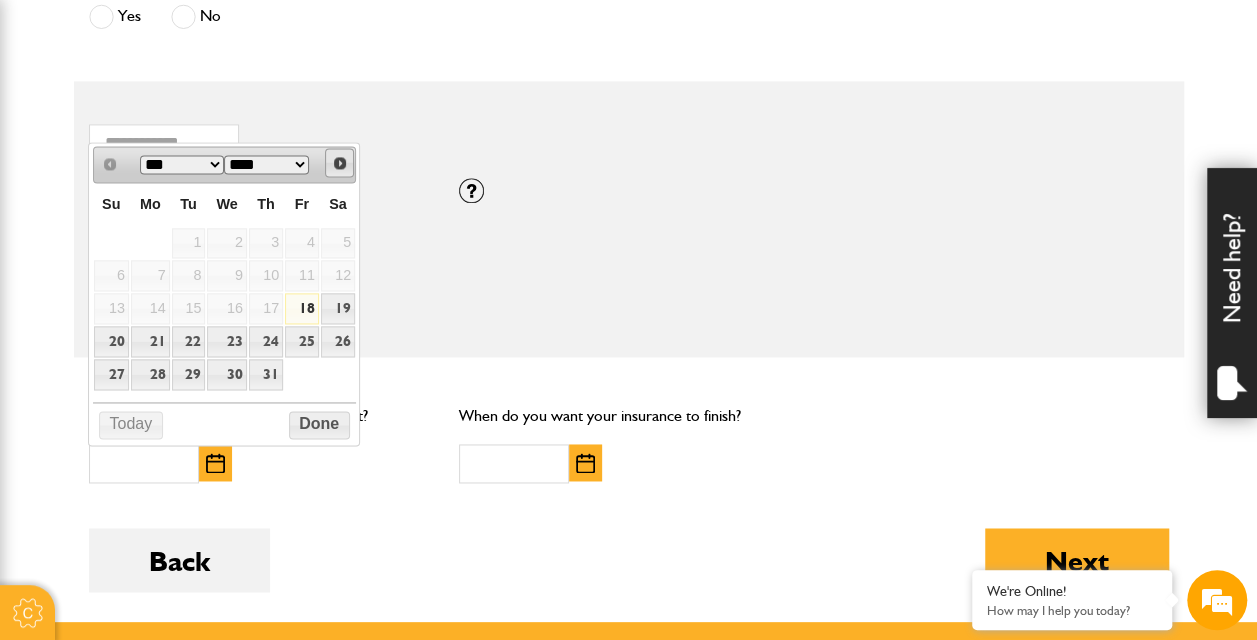 click on "Next" at bounding box center [340, 163] 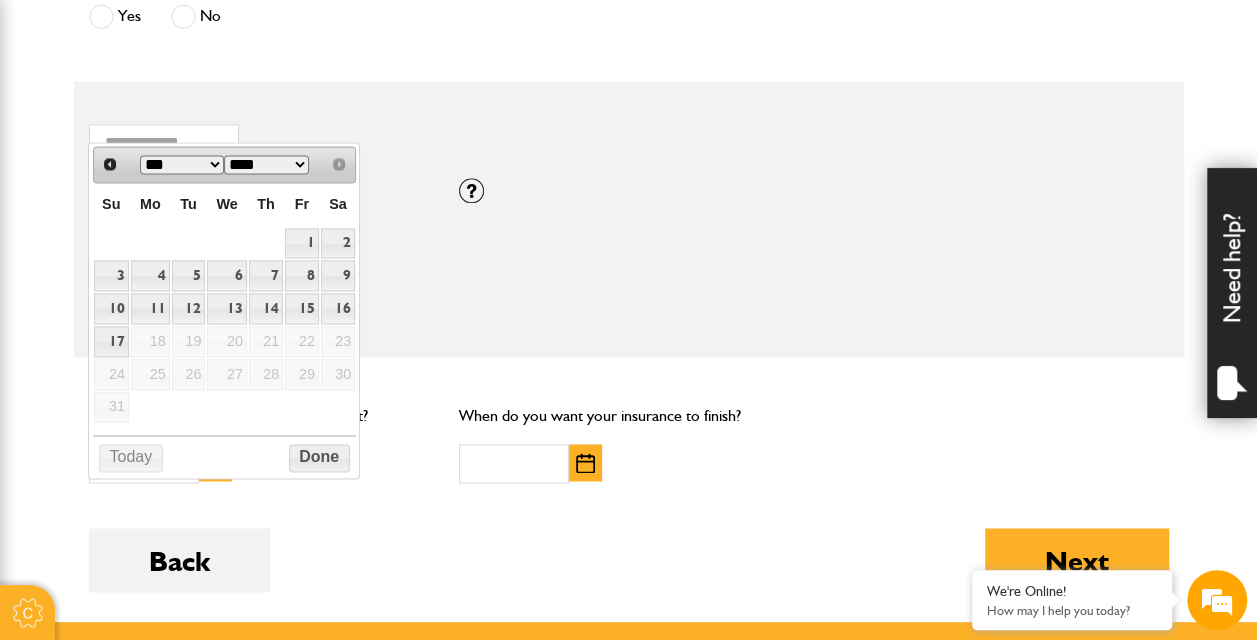 click on "Prev Next *** *** ****" at bounding box center [225, 164] 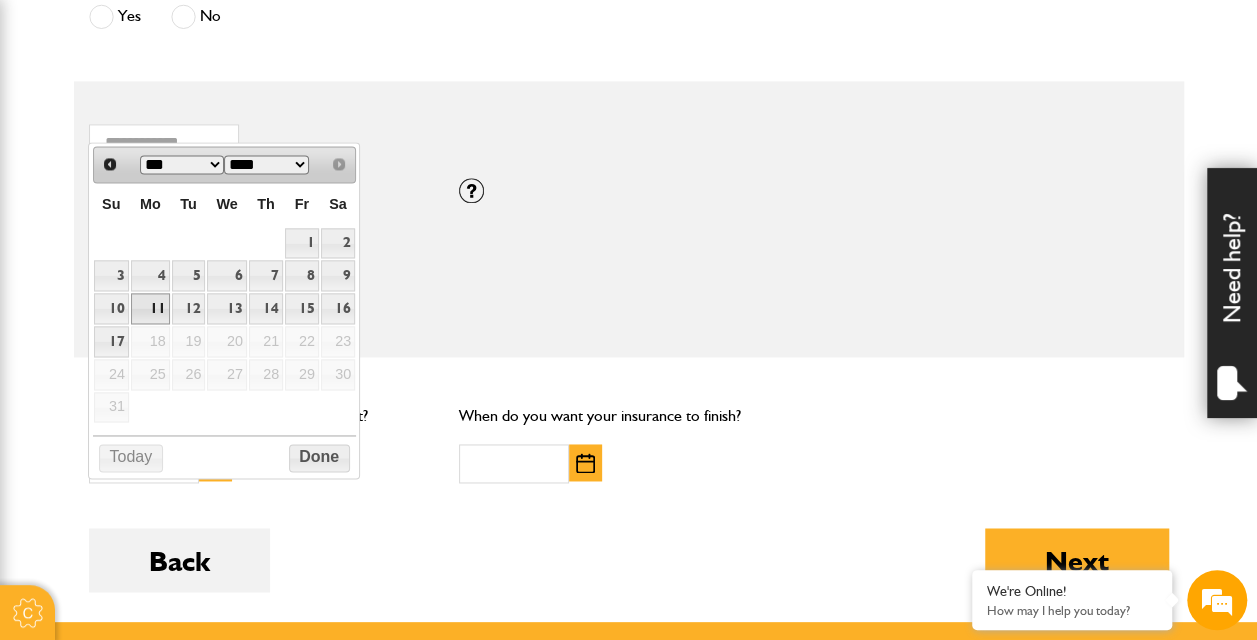click on "11" at bounding box center [150, 308] 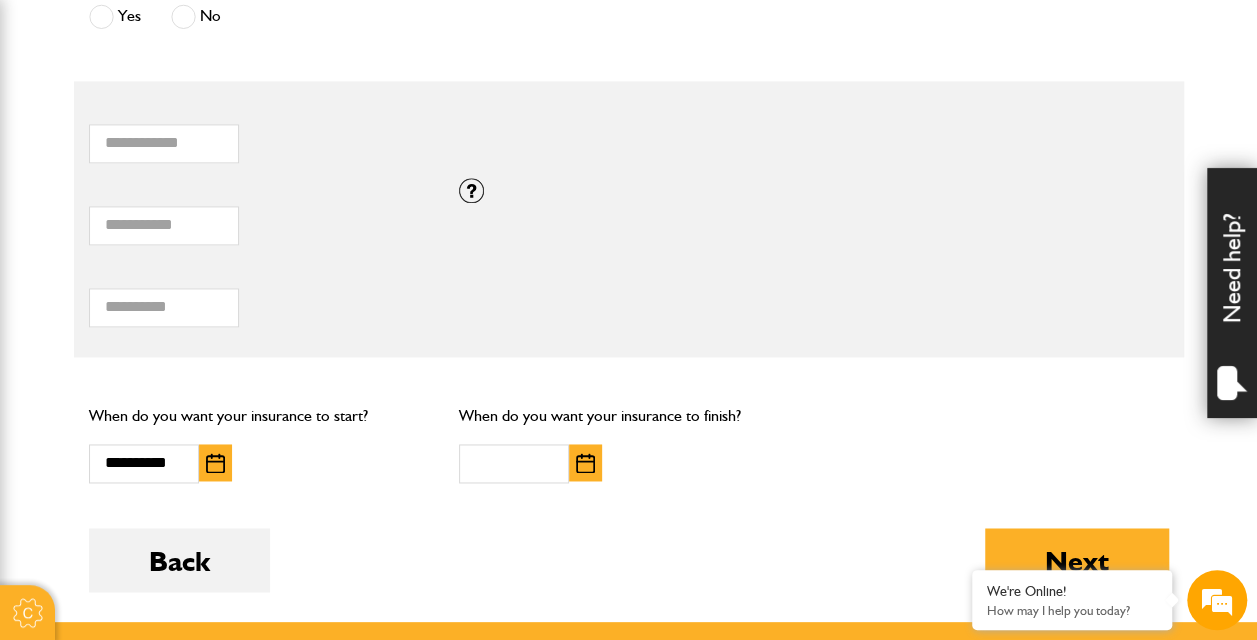 click at bounding box center (585, 463) 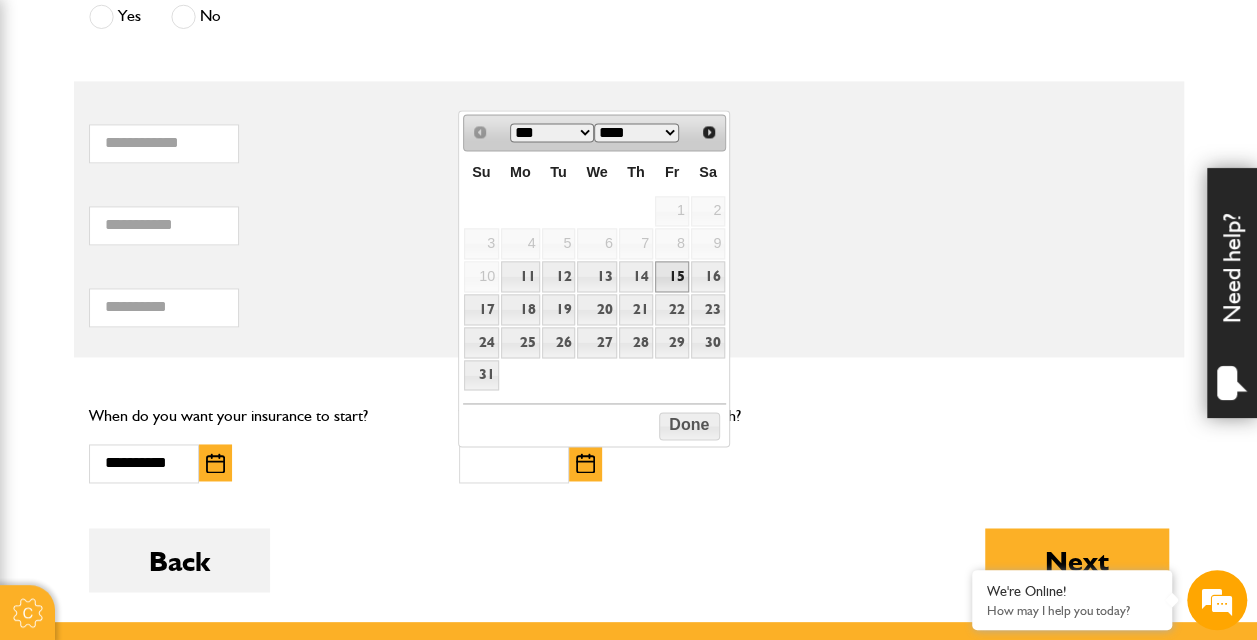 click on "15" at bounding box center (672, 276) 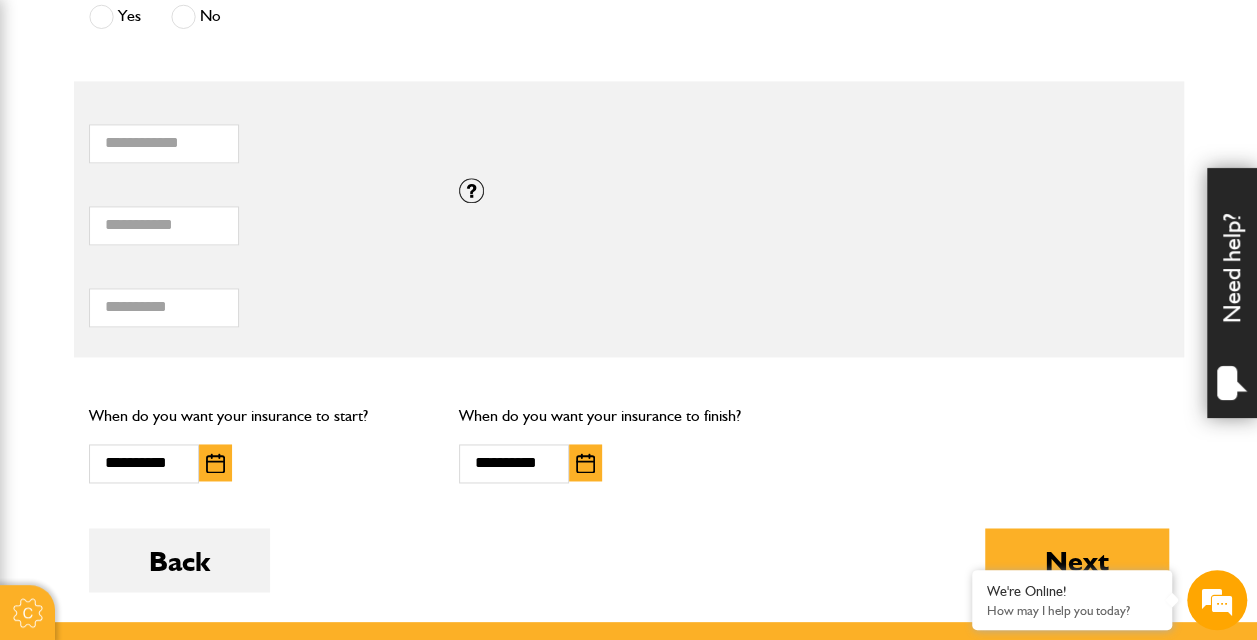 click at bounding box center [585, 463] 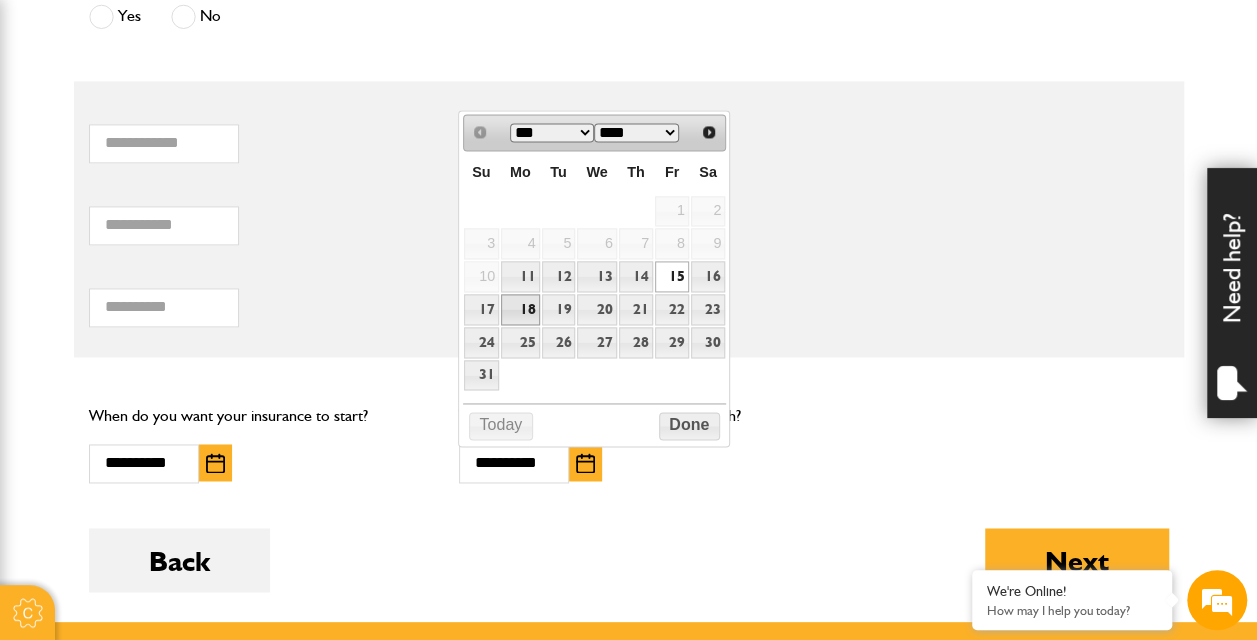 click on "18" at bounding box center [520, 309] 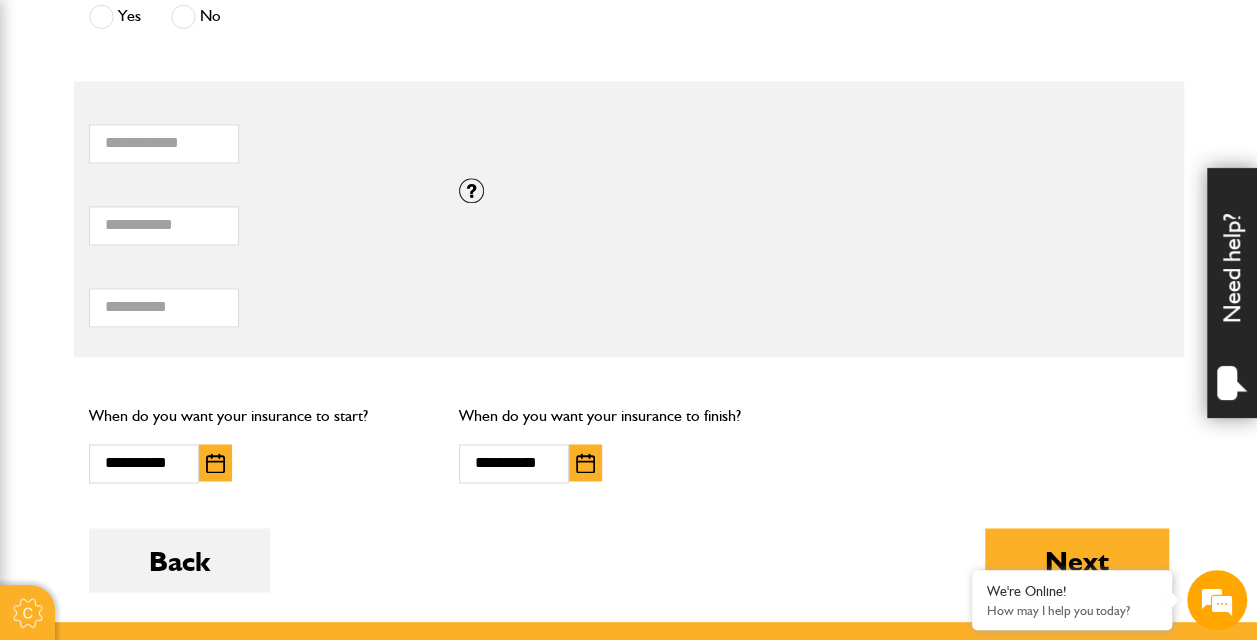 click on "**********" at bounding box center (259, 442) 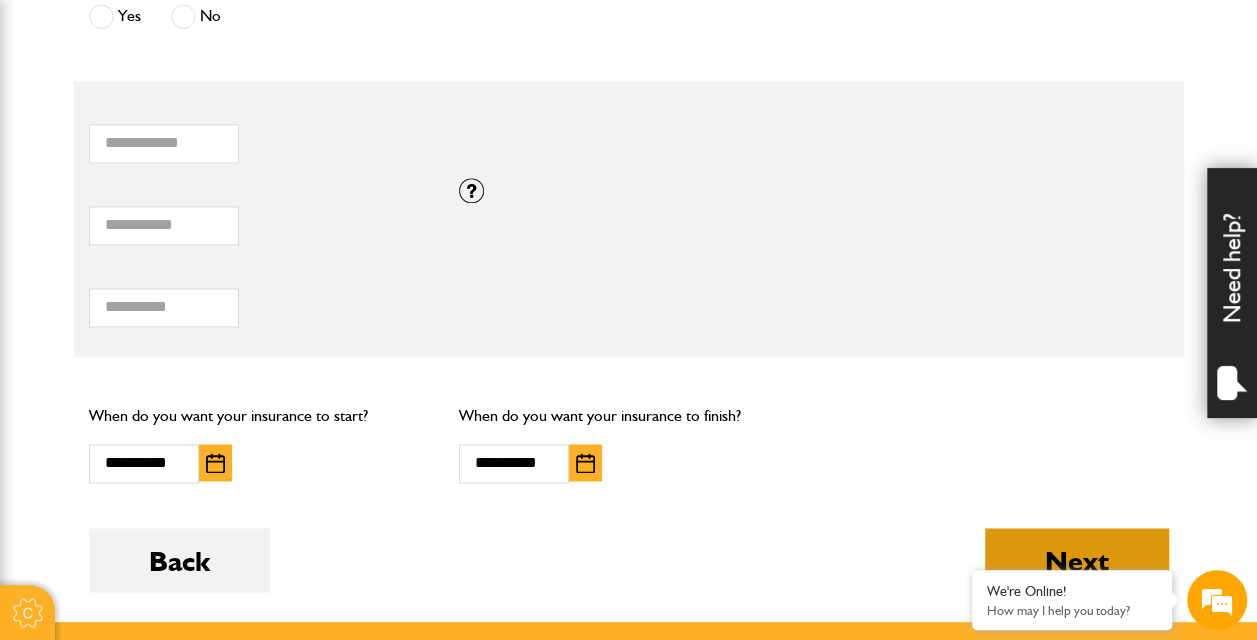 click on "Next" at bounding box center (1077, 560) 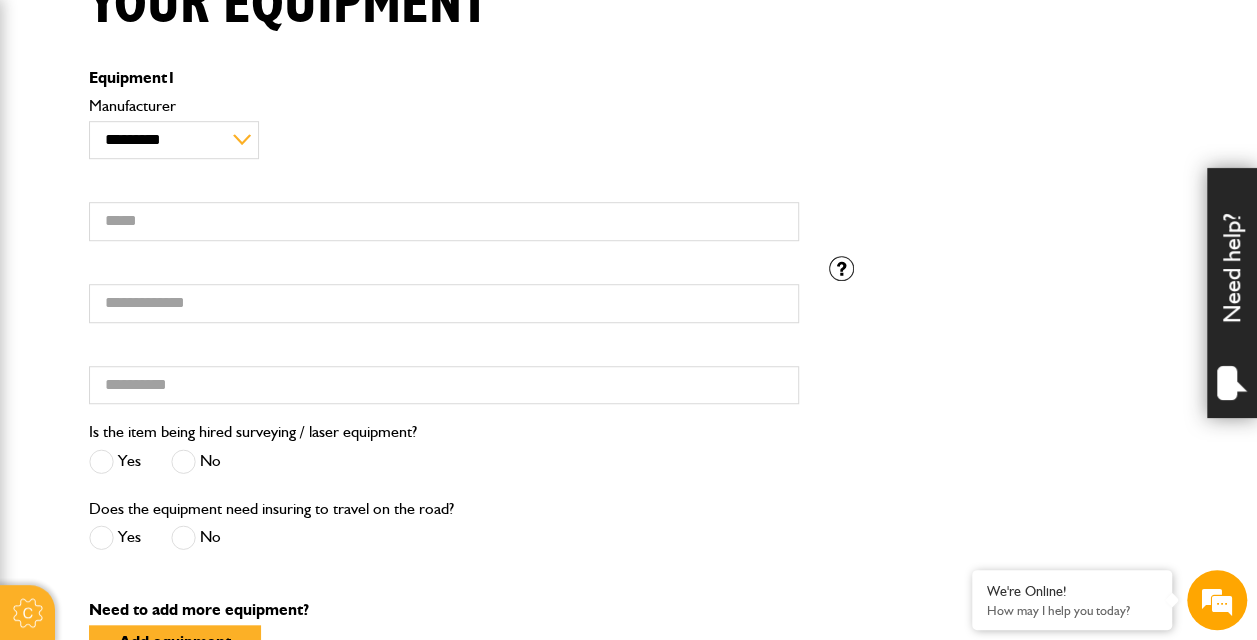 scroll, scrollTop: 551, scrollLeft: 0, axis: vertical 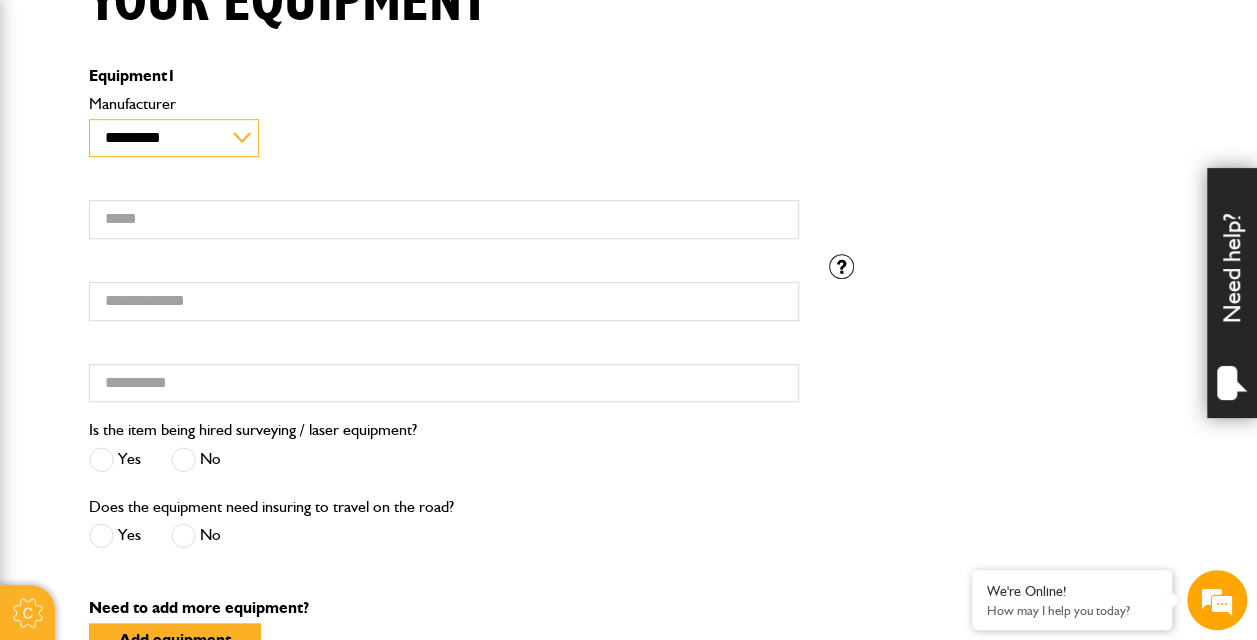 click on "**********" at bounding box center (174, 138) 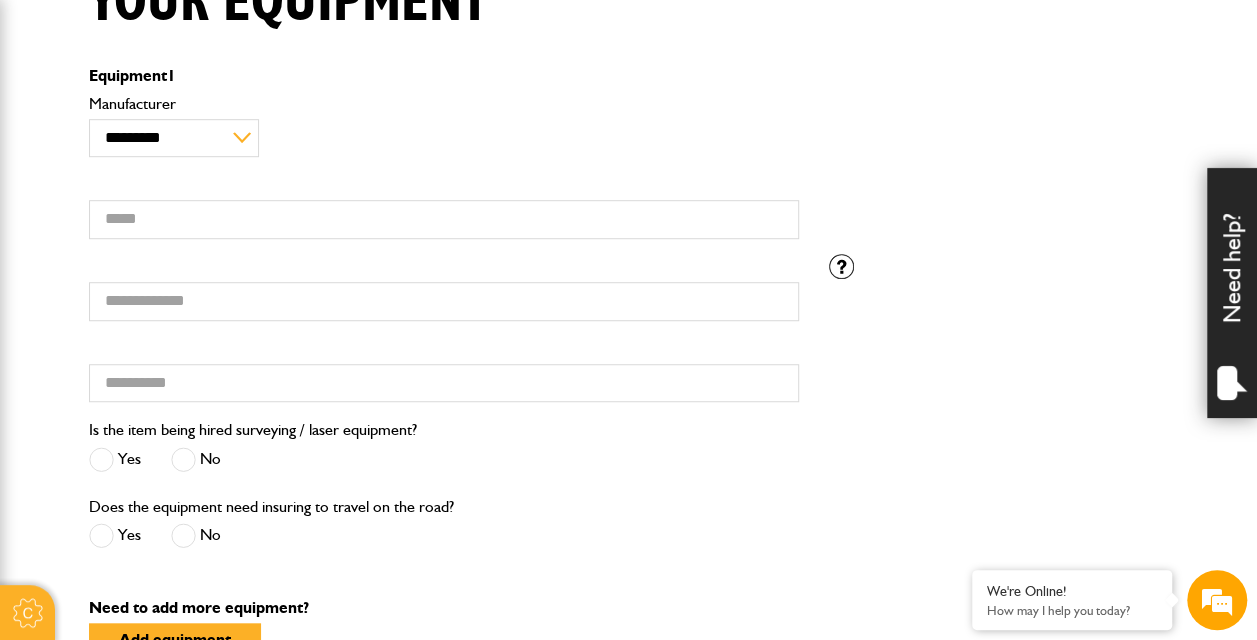 click on "**********" at bounding box center [444, 126] 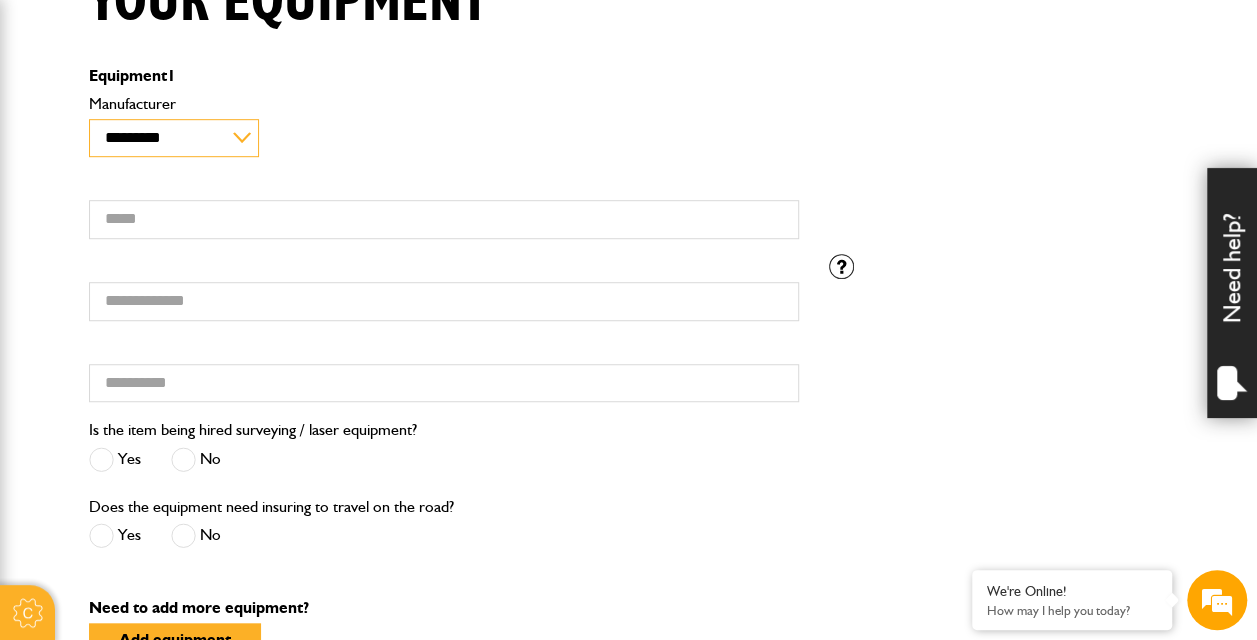 click on "**********" at bounding box center [174, 138] 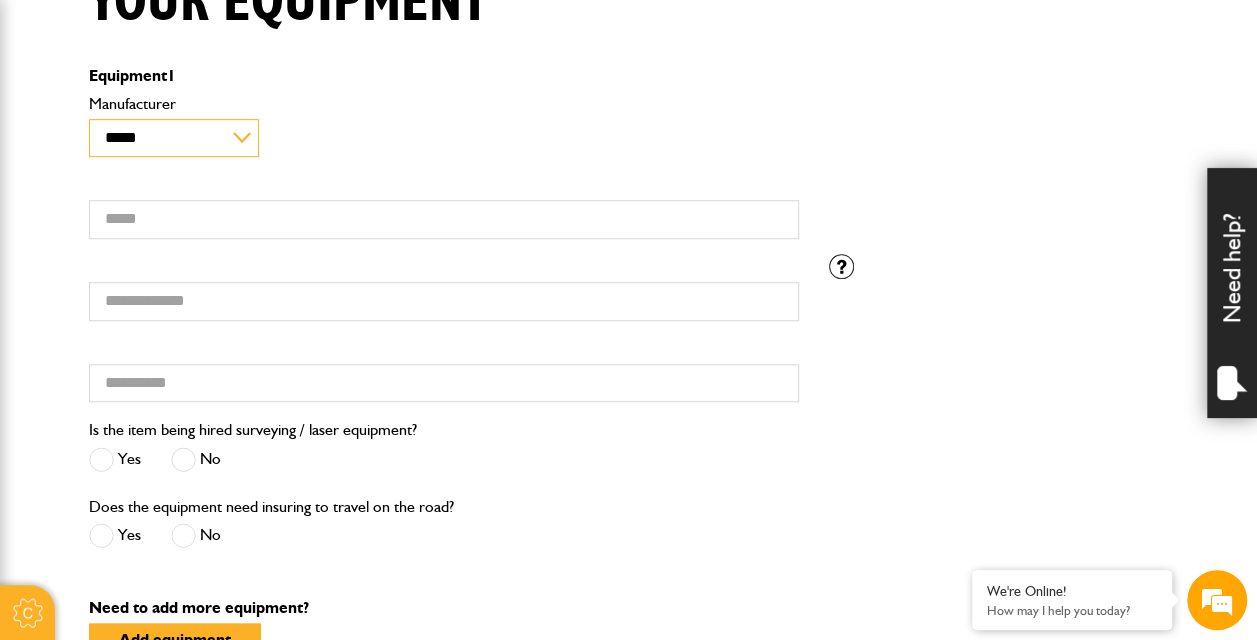 click on "**********" at bounding box center [174, 138] 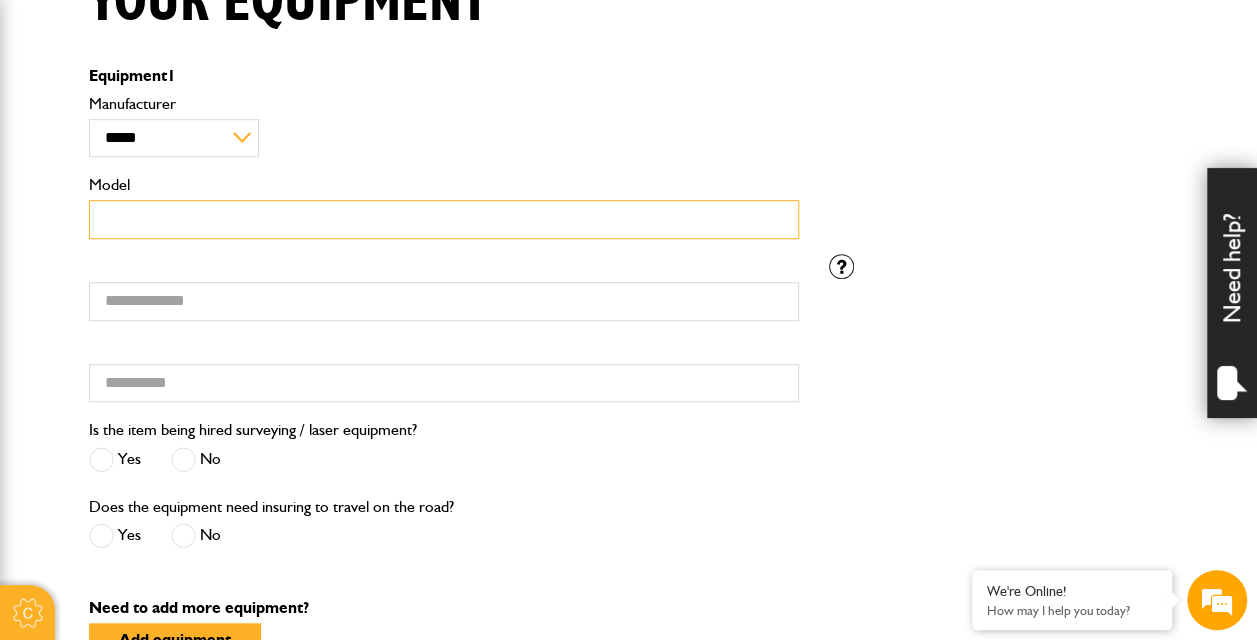 click on "Model" at bounding box center [444, 219] 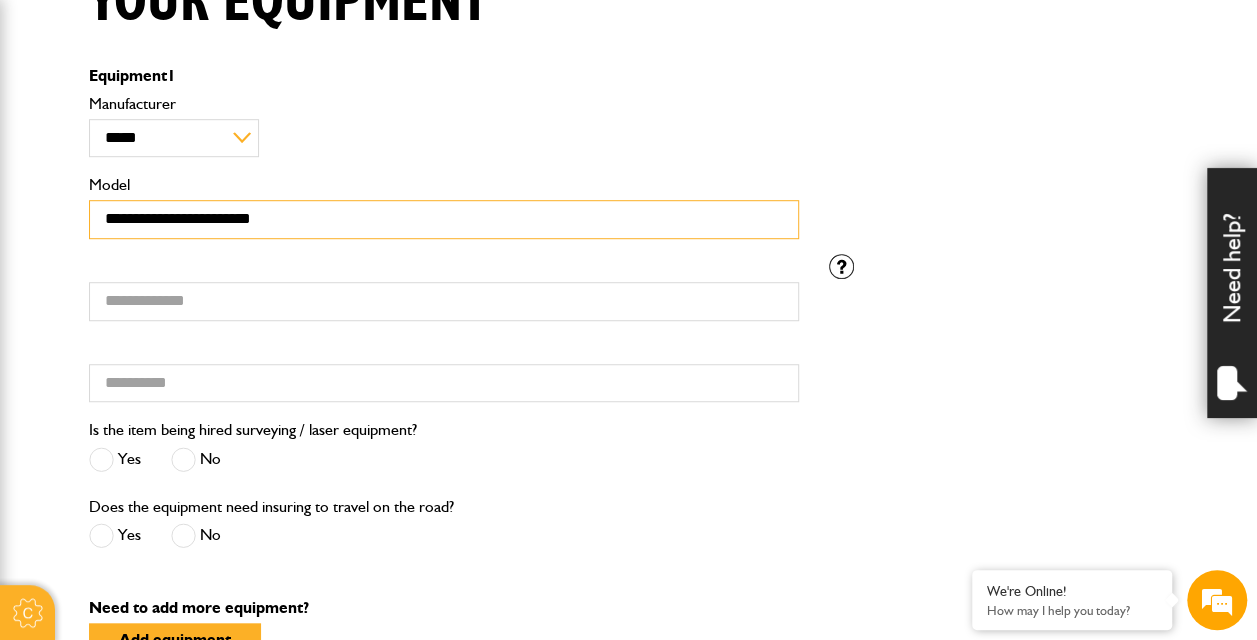 type on "**********" 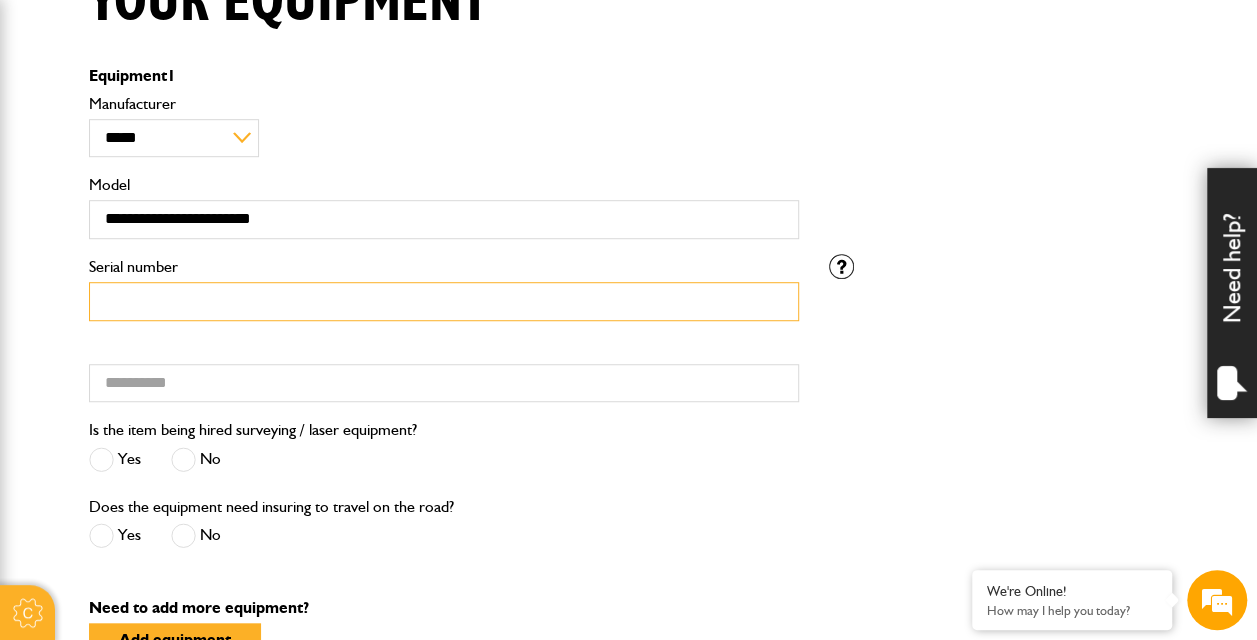 click on "Serial number" at bounding box center (444, 301) 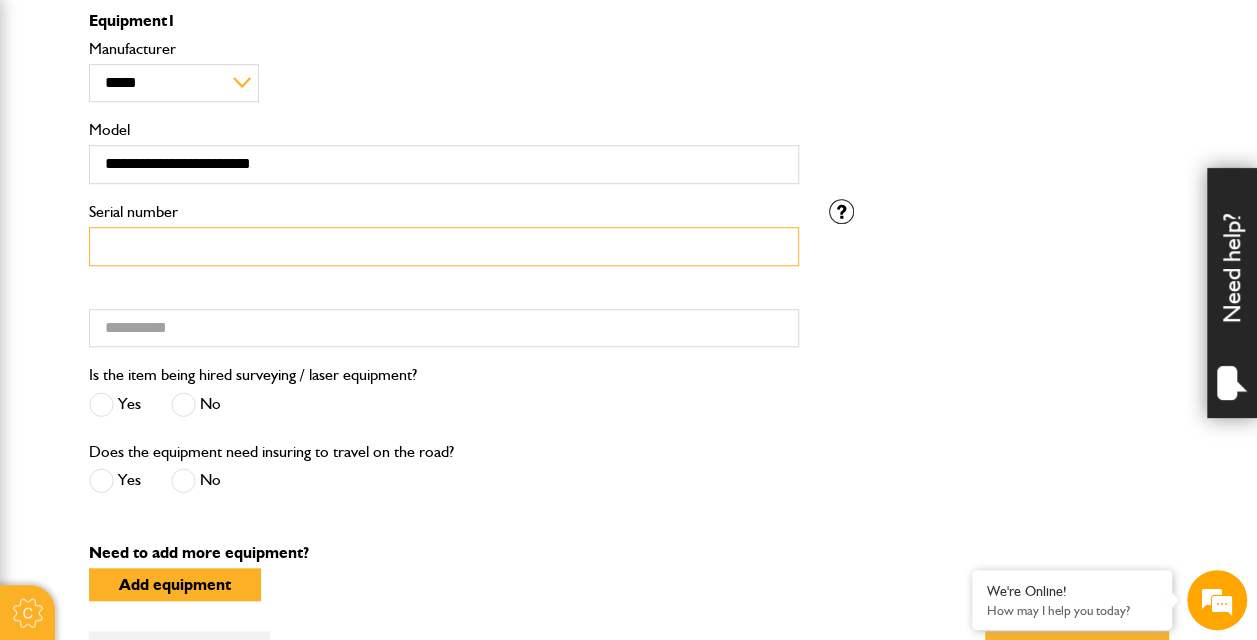 scroll, scrollTop: 607, scrollLeft: 0, axis: vertical 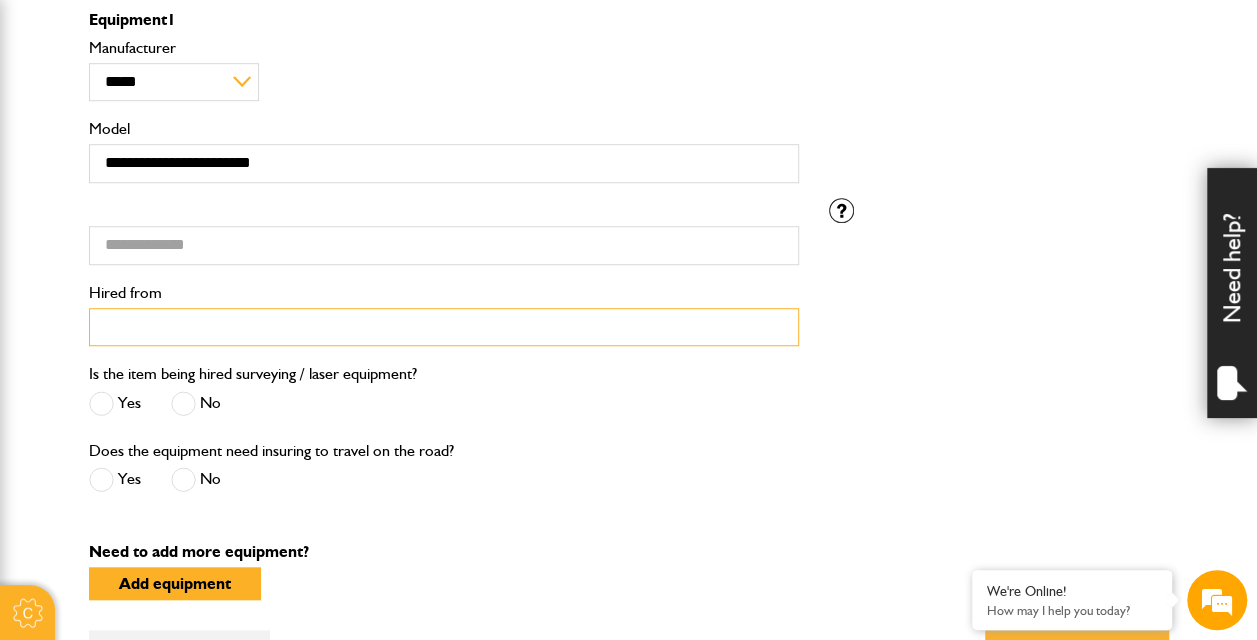click on "Hired from" at bounding box center (444, 327) 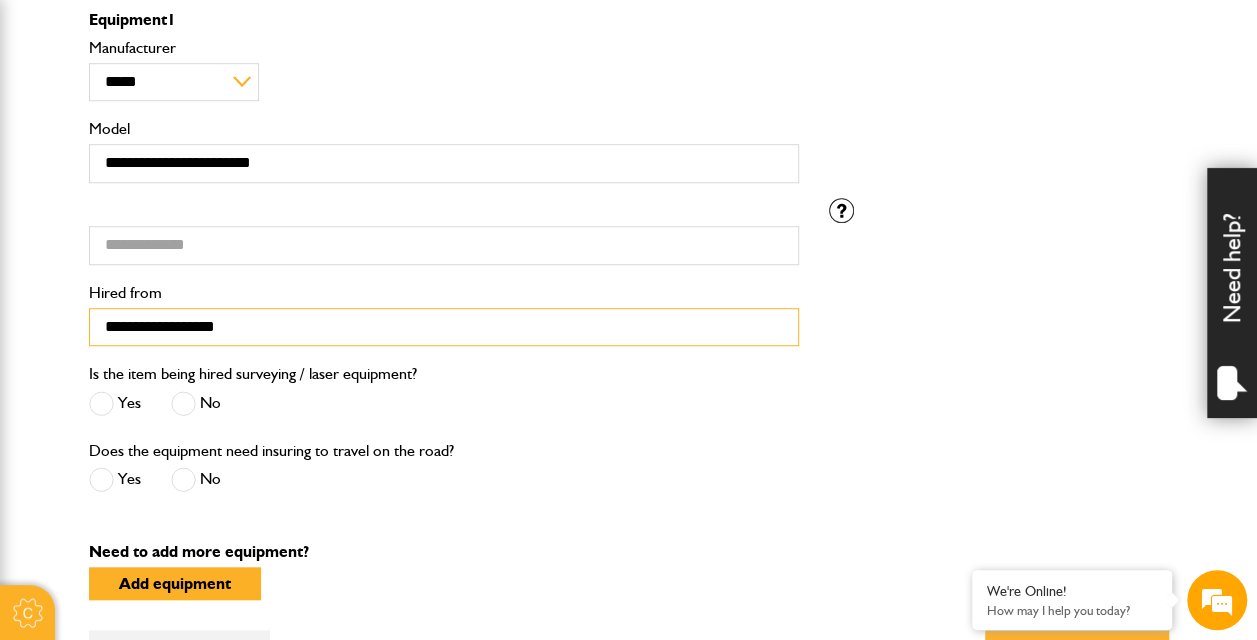 type on "**********" 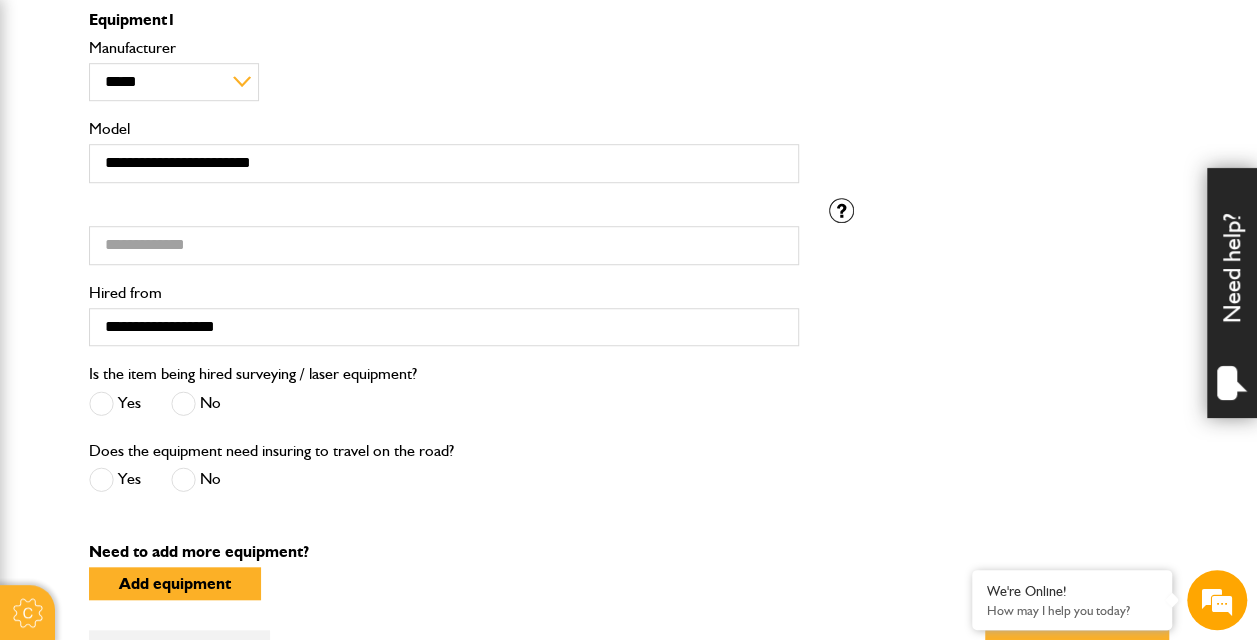 click at bounding box center [183, 403] 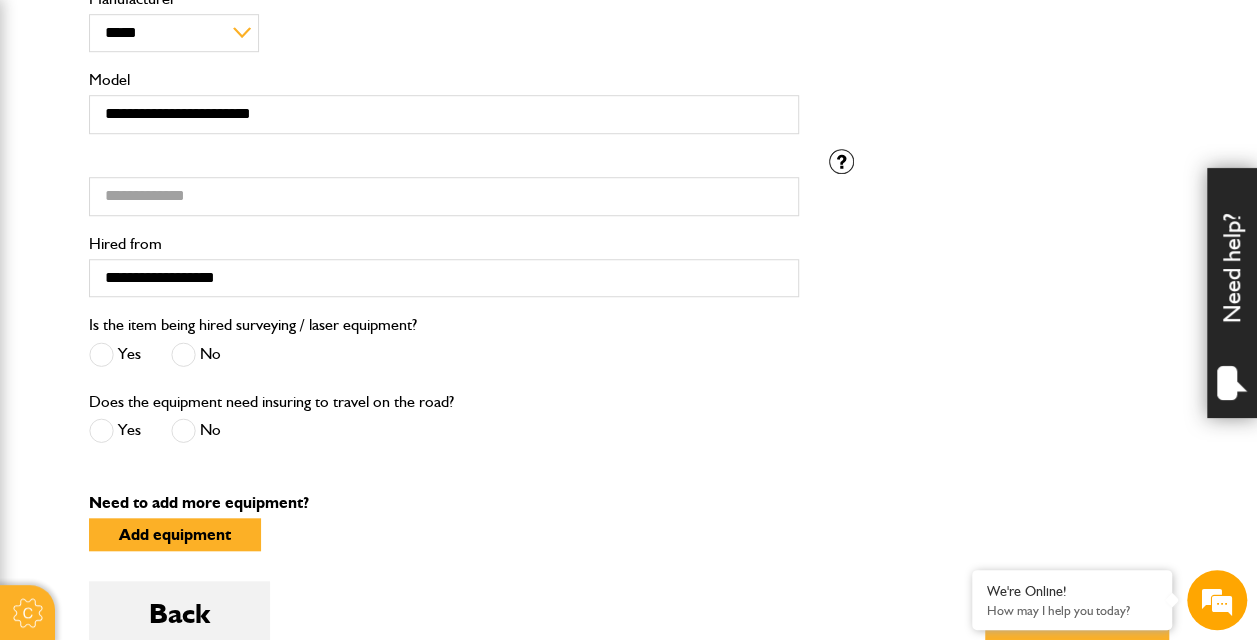 scroll, scrollTop: 639, scrollLeft: 0, axis: vertical 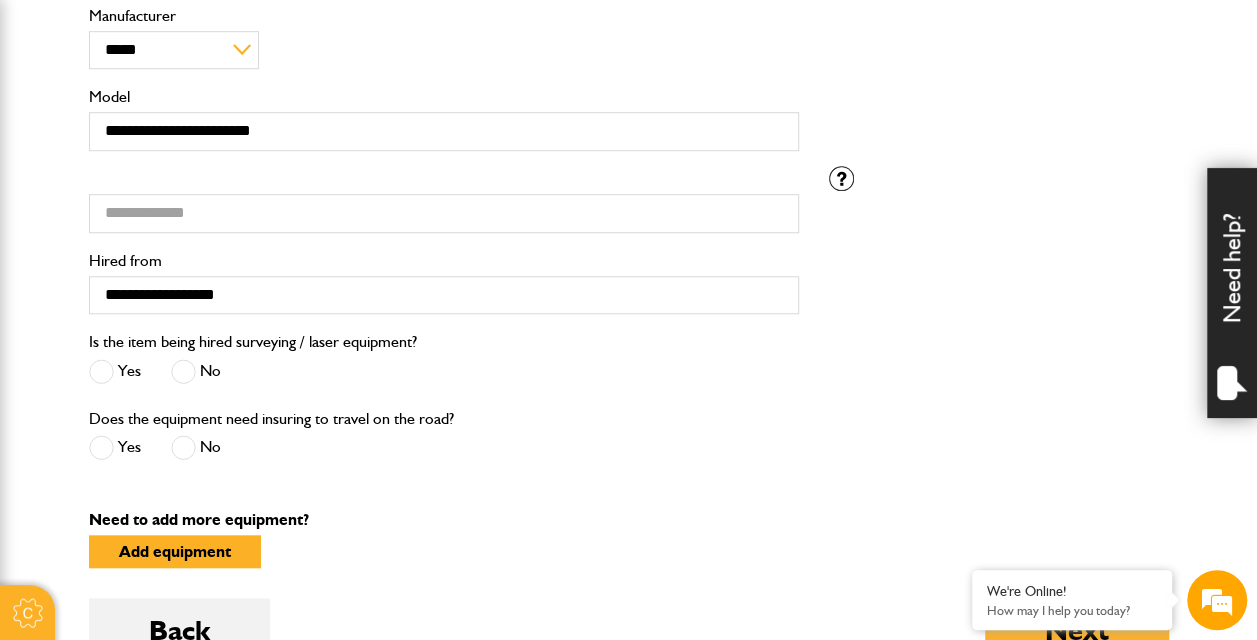 click on "**********" at bounding box center [444, 248] 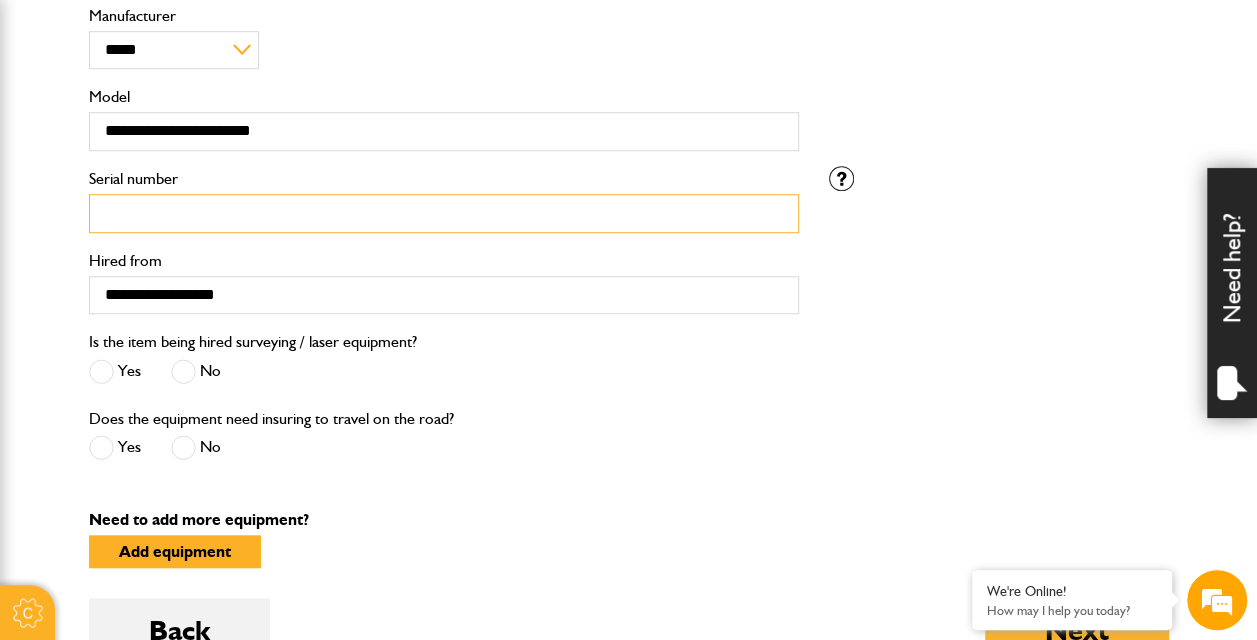 click on "Serial number" at bounding box center (444, 213) 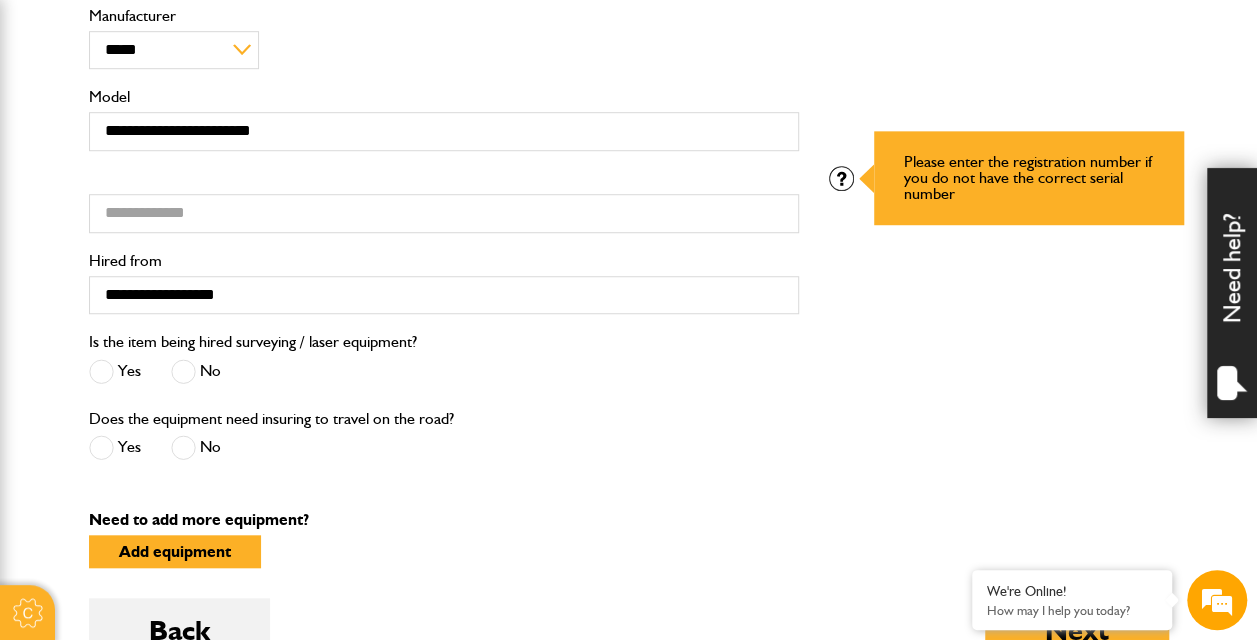 click at bounding box center (841, 178) 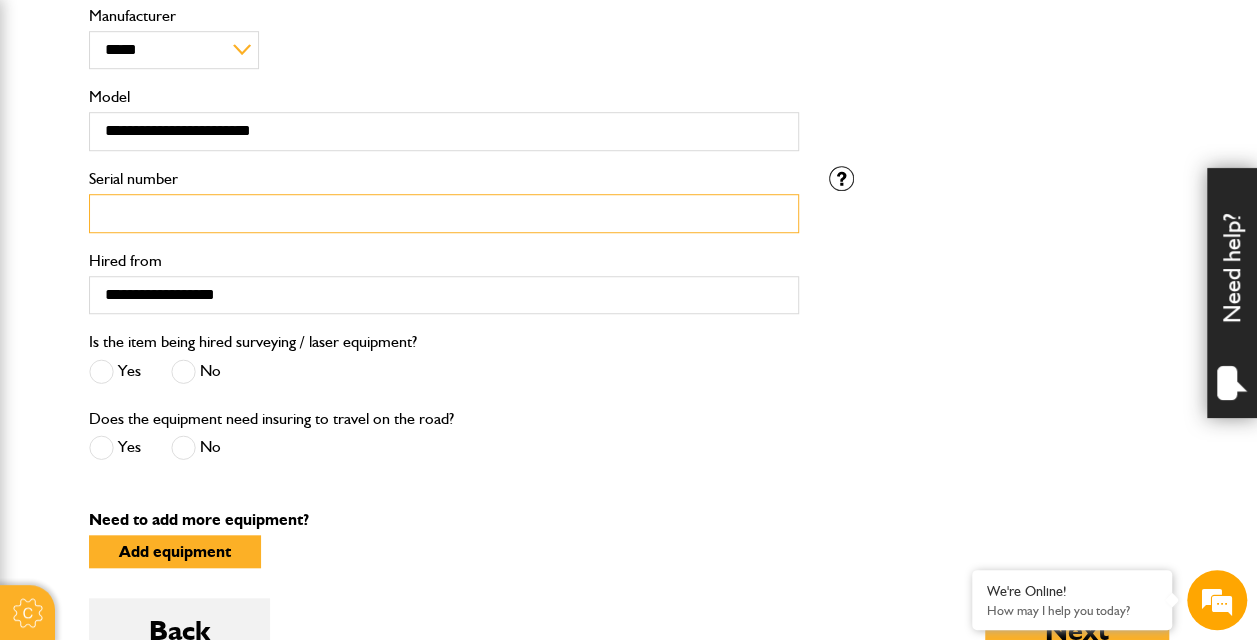 click on "Serial number" at bounding box center [444, 213] 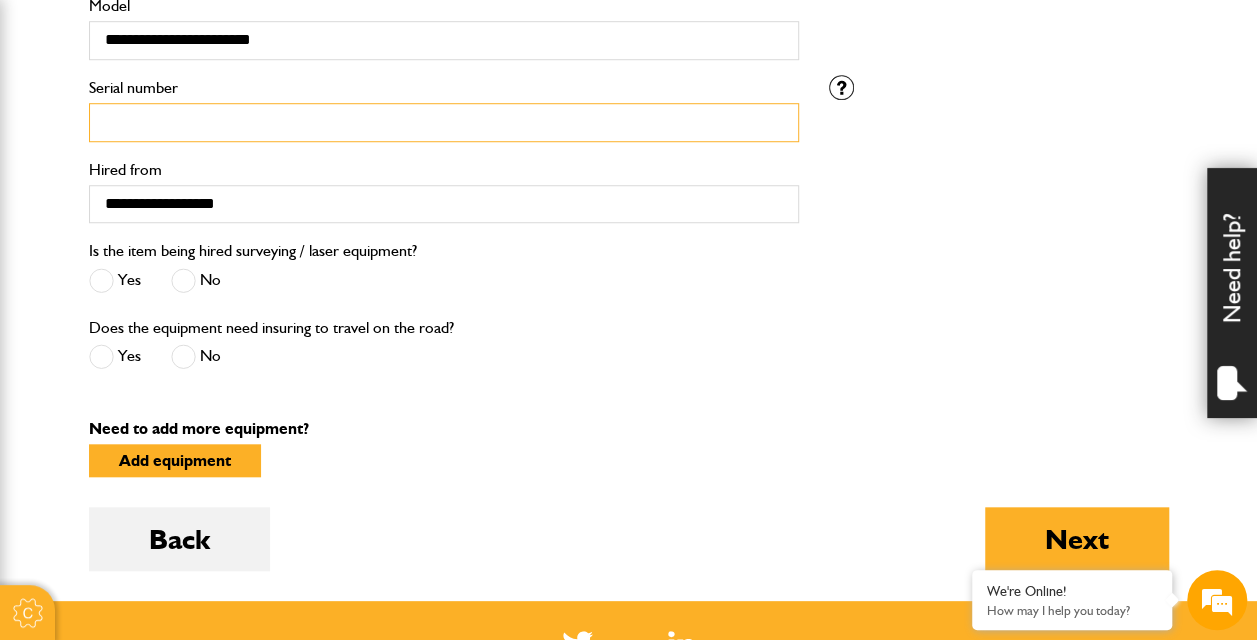 scroll, scrollTop: 738, scrollLeft: 0, axis: vertical 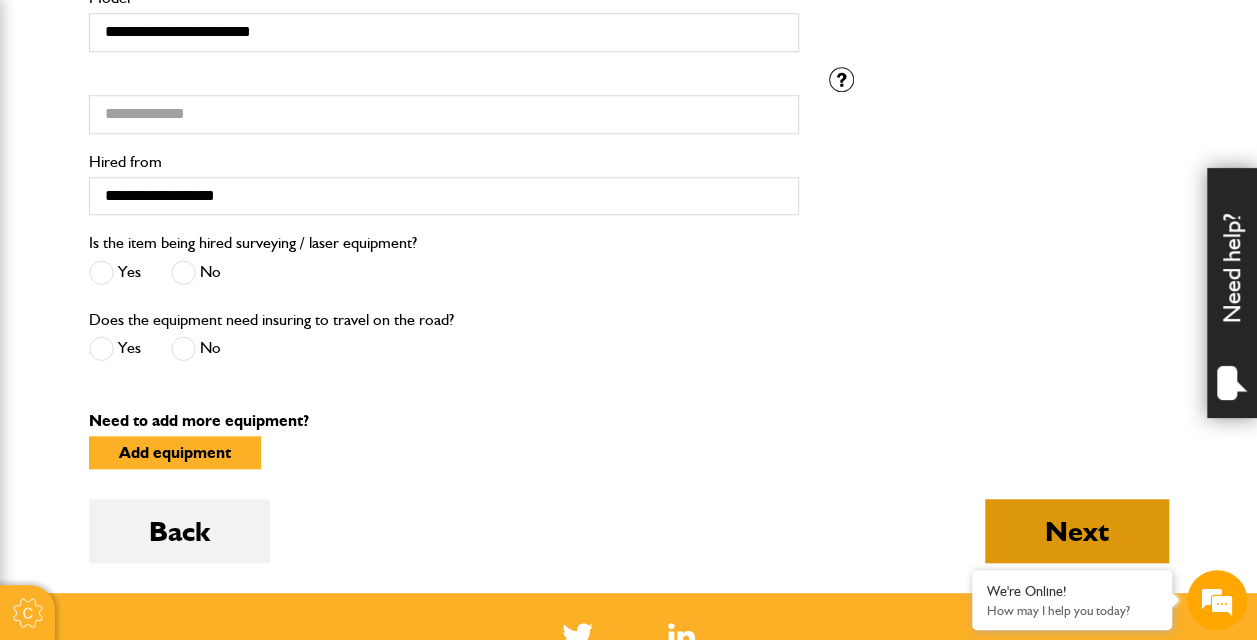 click on "Next" at bounding box center [1077, 531] 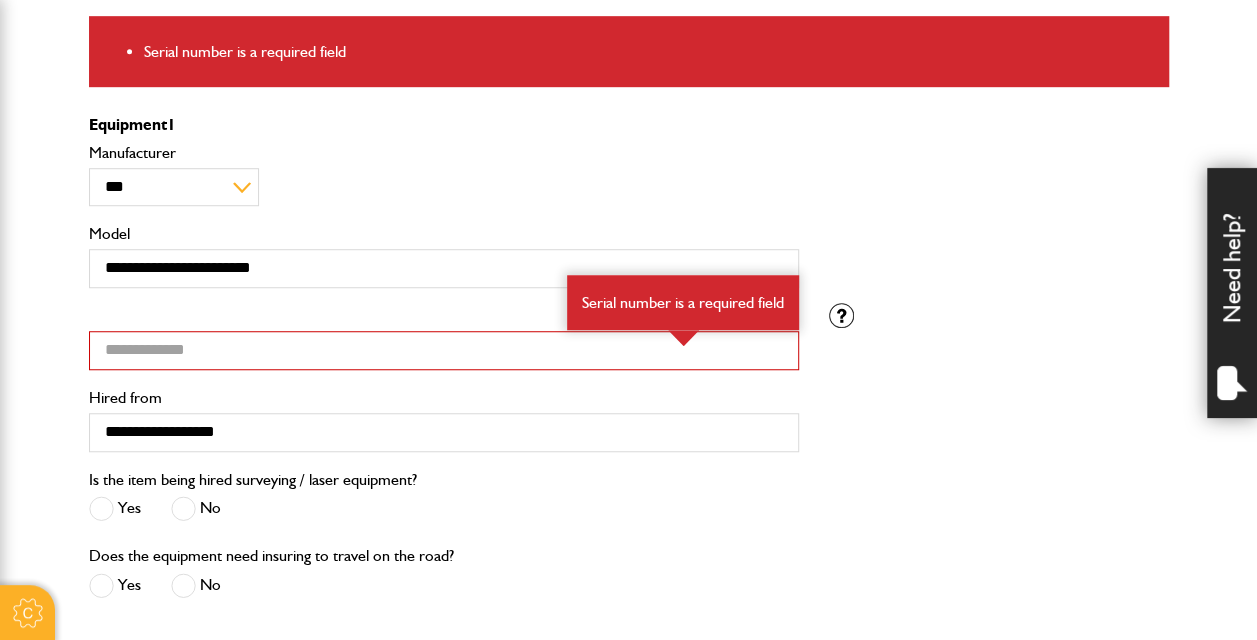 scroll, scrollTop: 605, scrollLeft: 0, axis: vertical 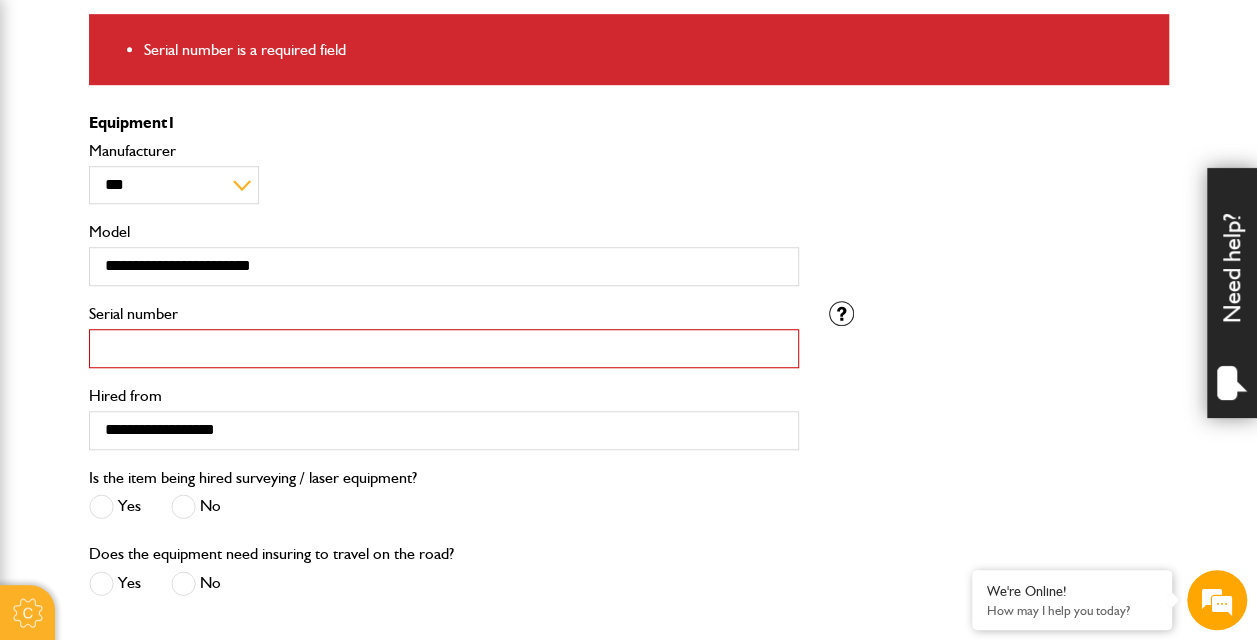click on "Serial number" at bounding box center [444, 348] 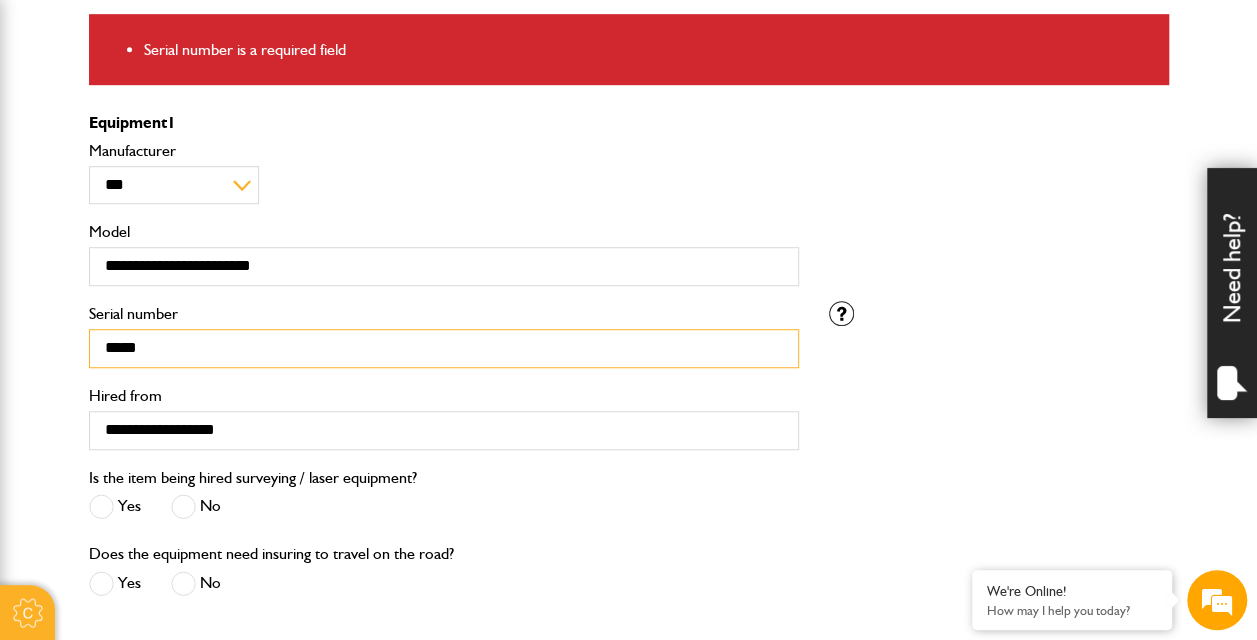 type on "*****" 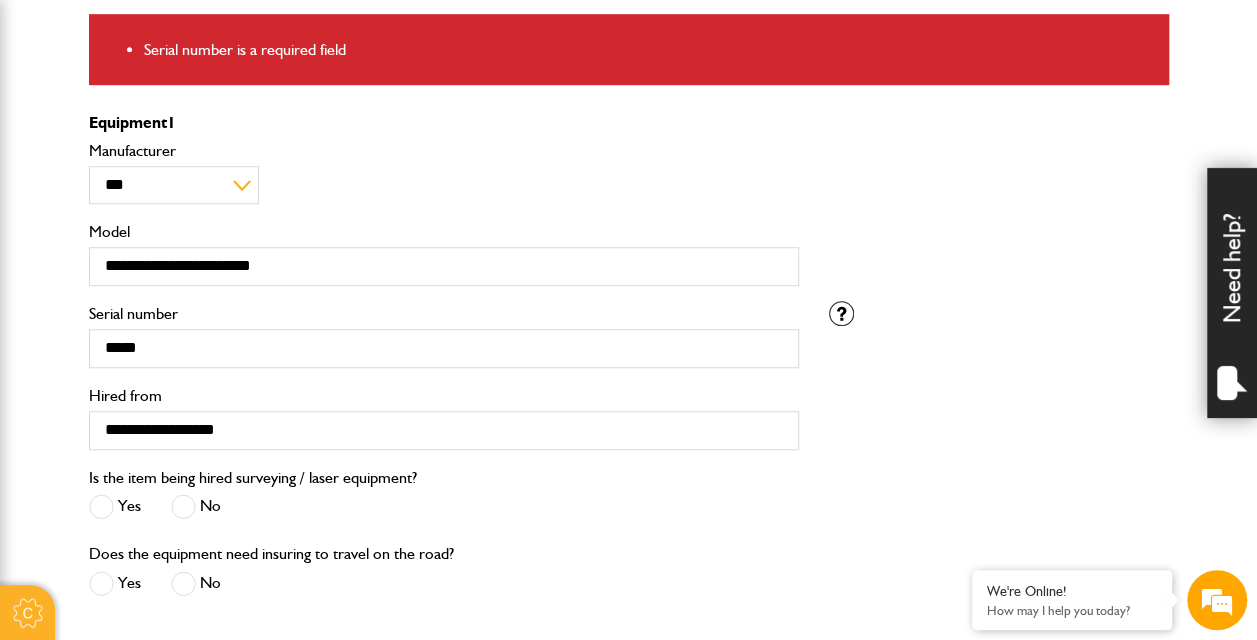 click on "Is the item being hired surveying / laser equipment?
Yes
No" at bounding box center [629, 503] 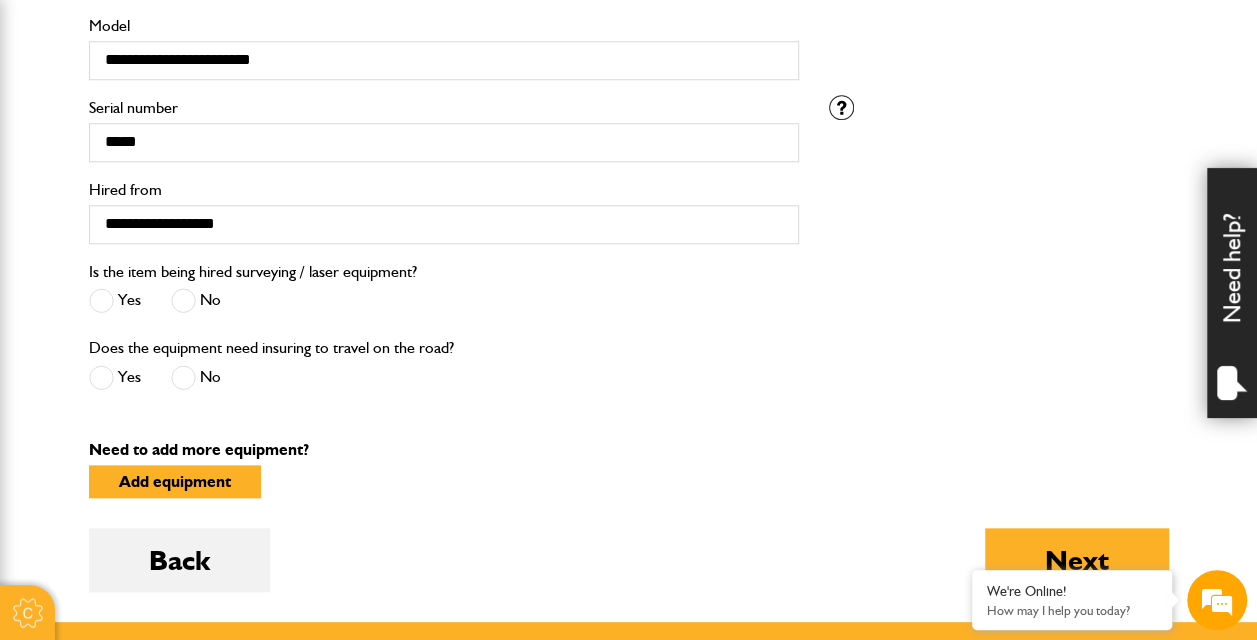 scroll, scrollTop: 814, scrollLeft: 0, axis: vertical 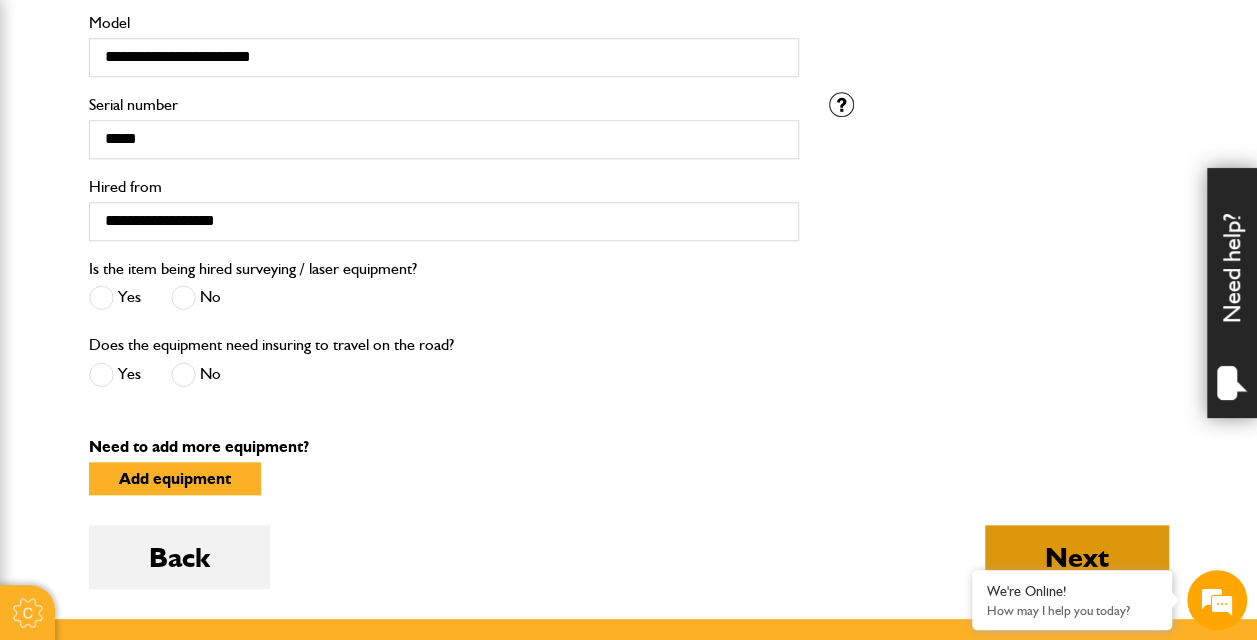 click on "Next" at bounding box center [1077, 557] 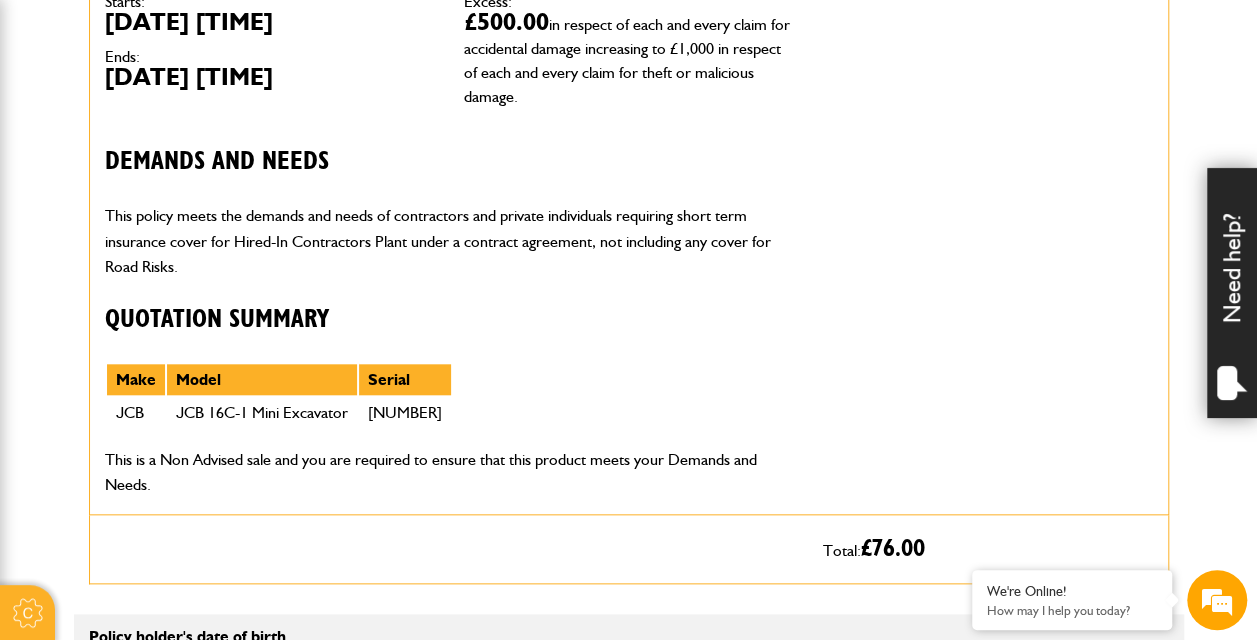 scroll, scrollTop: 806, scrollLeft: 0, axis: vertical 